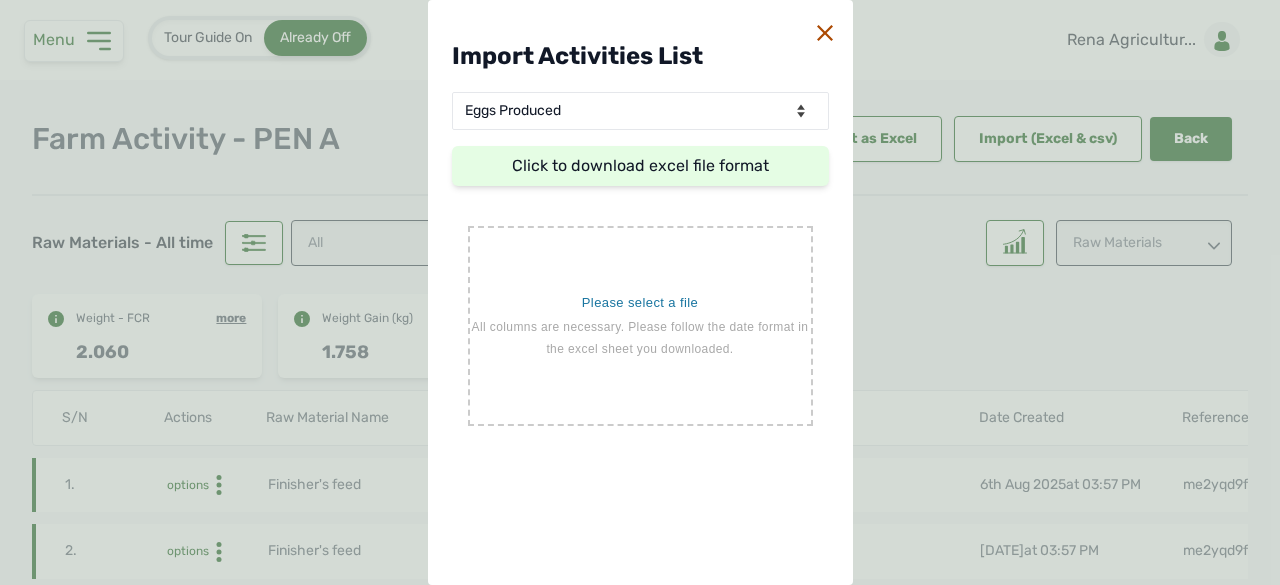 select on "0" 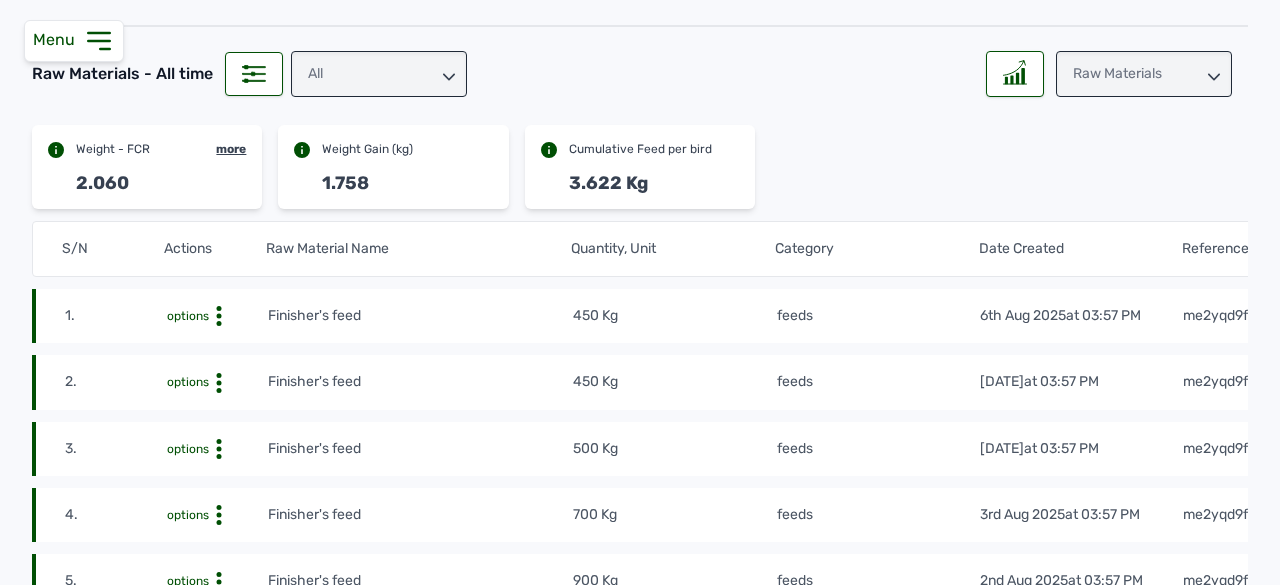 scroll, scrollTop: 0, scrollLeft: 0, axis: both 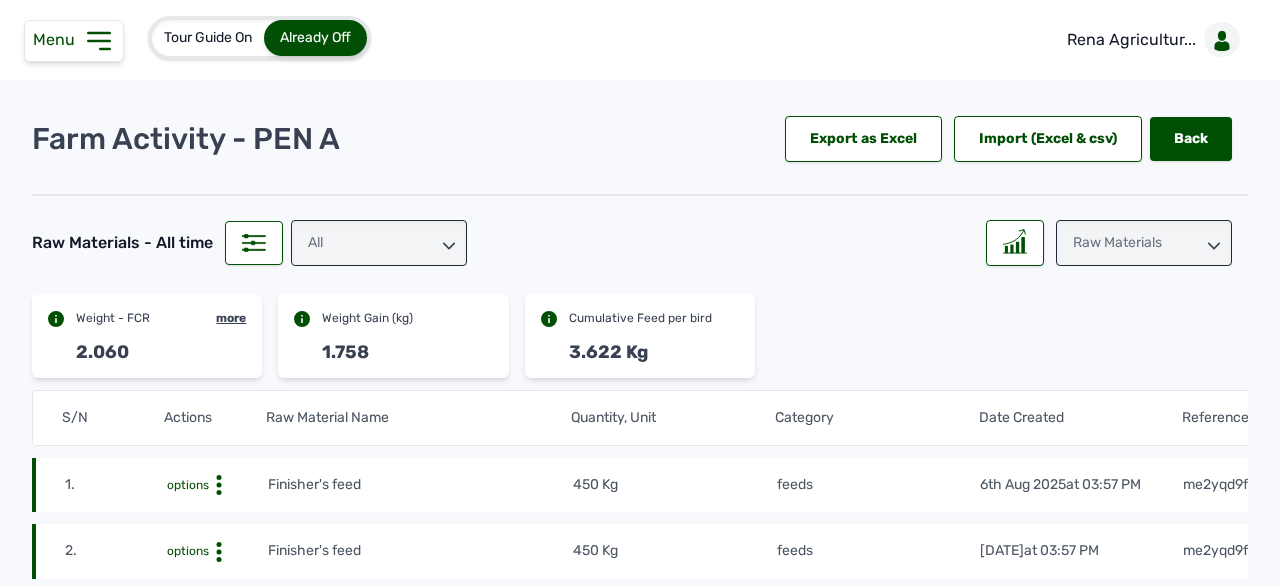 click on "Menu" at bounding box center (58, 39) 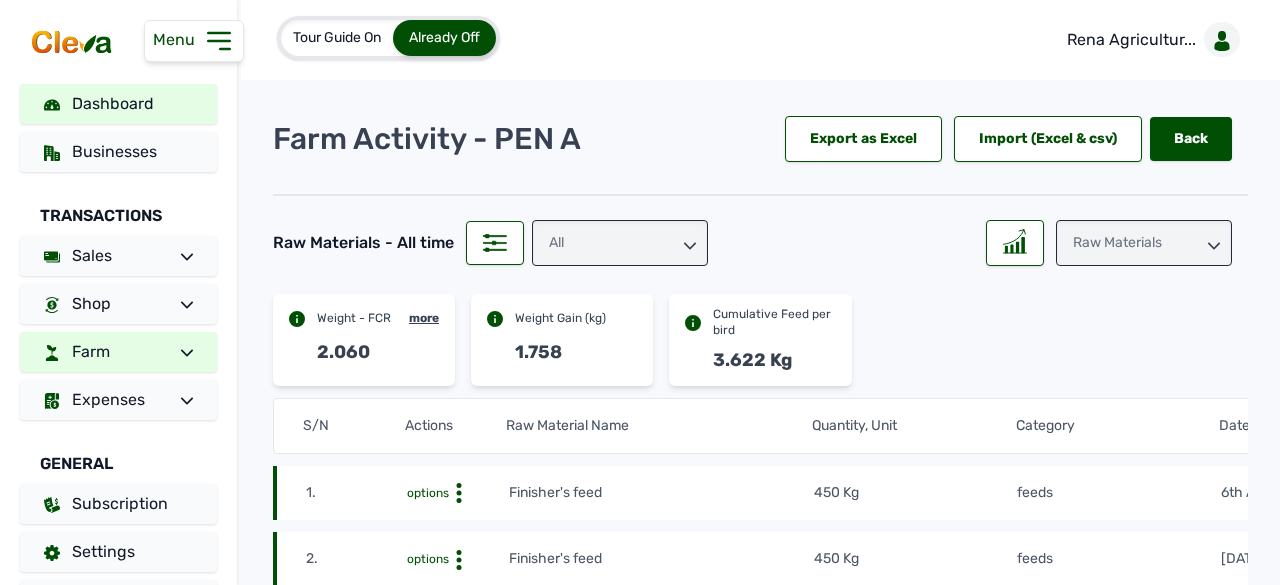 click on "Dashboard" at bounding box center (118, 104) 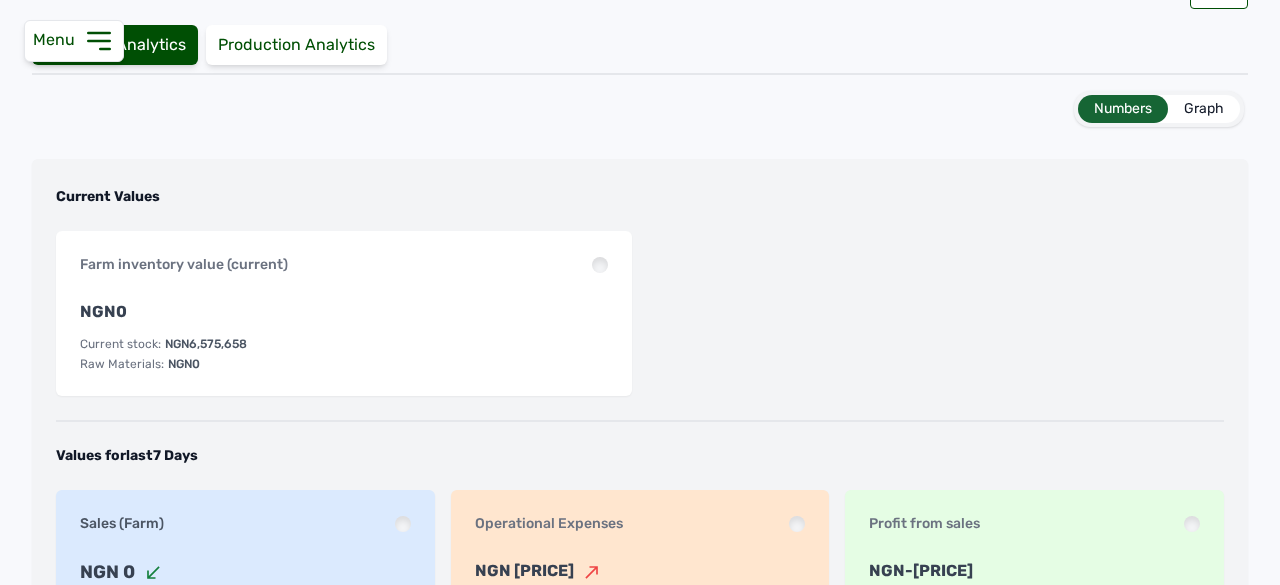 scroll, scrollTop: 0, scrollLeft: 0, axis: both 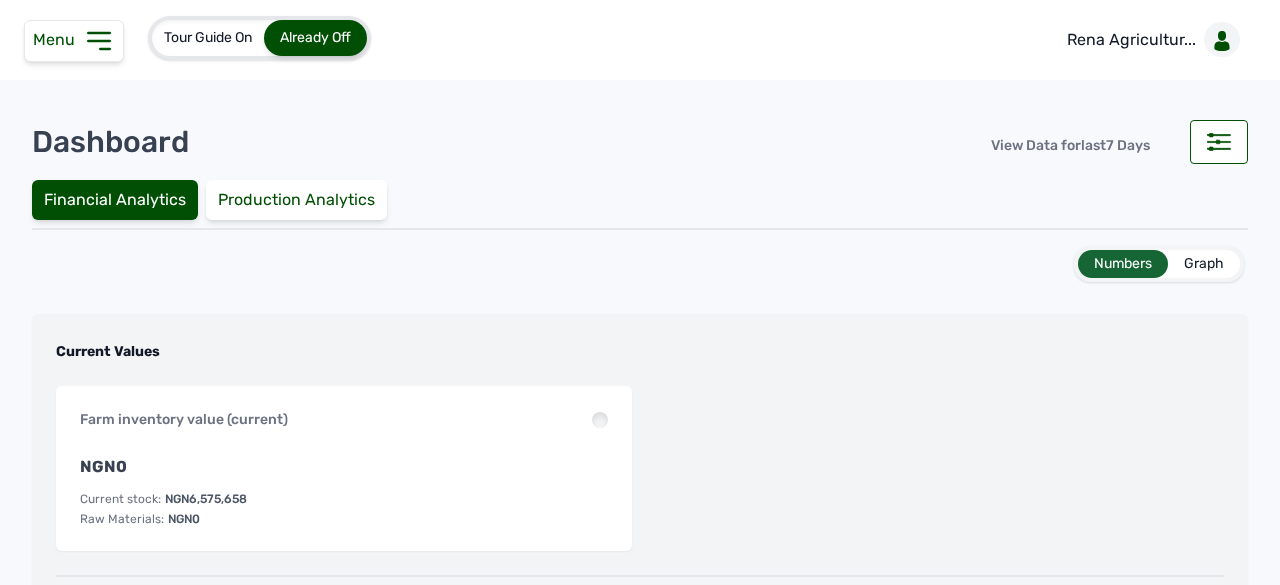 click on "Menu" at bounding box center [74, 41] 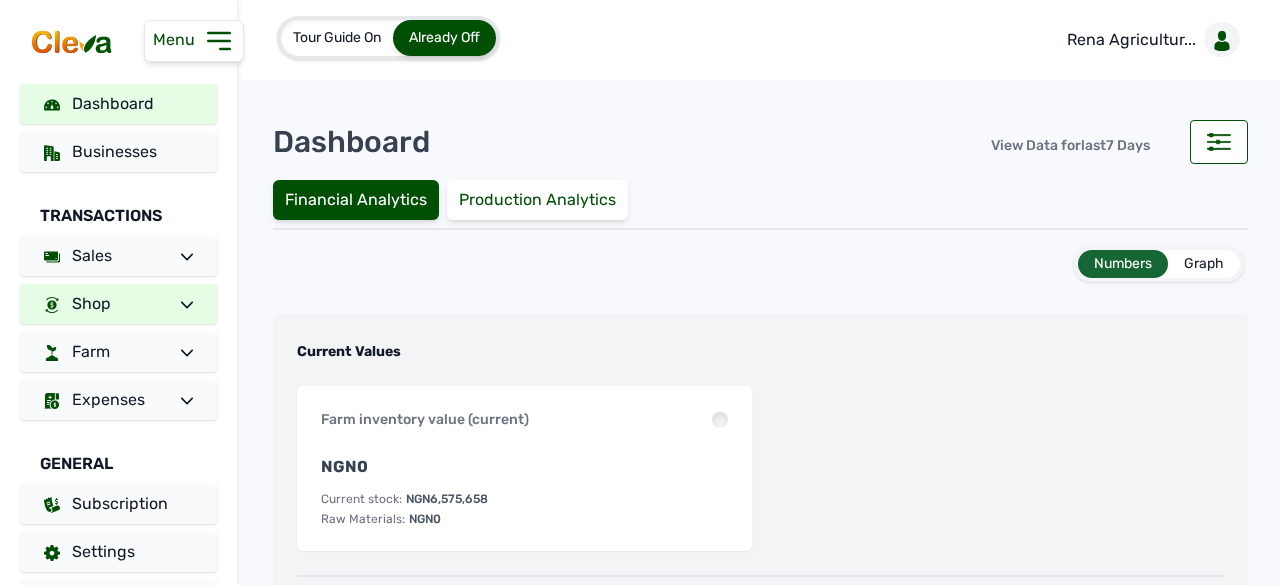scroll, scrollTop: 54, scrollLeft: 0, axis: vertical 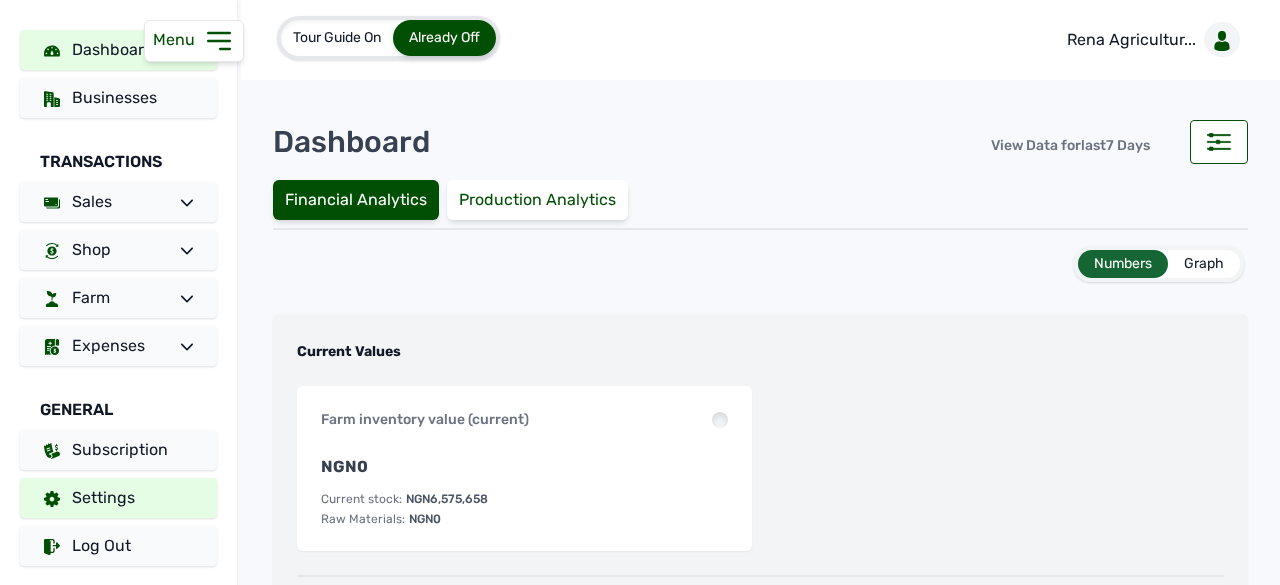 click on "Settings" at bounding box center (118, 498) 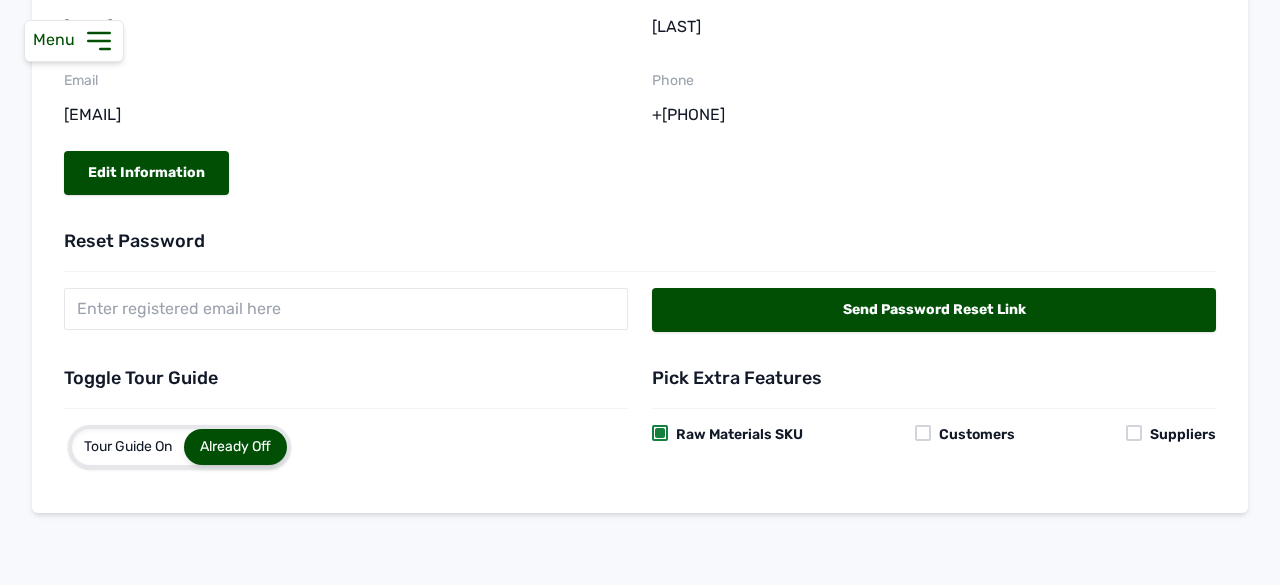 scroll, scrollTop: 0, scrollLeft: 0, axis: both 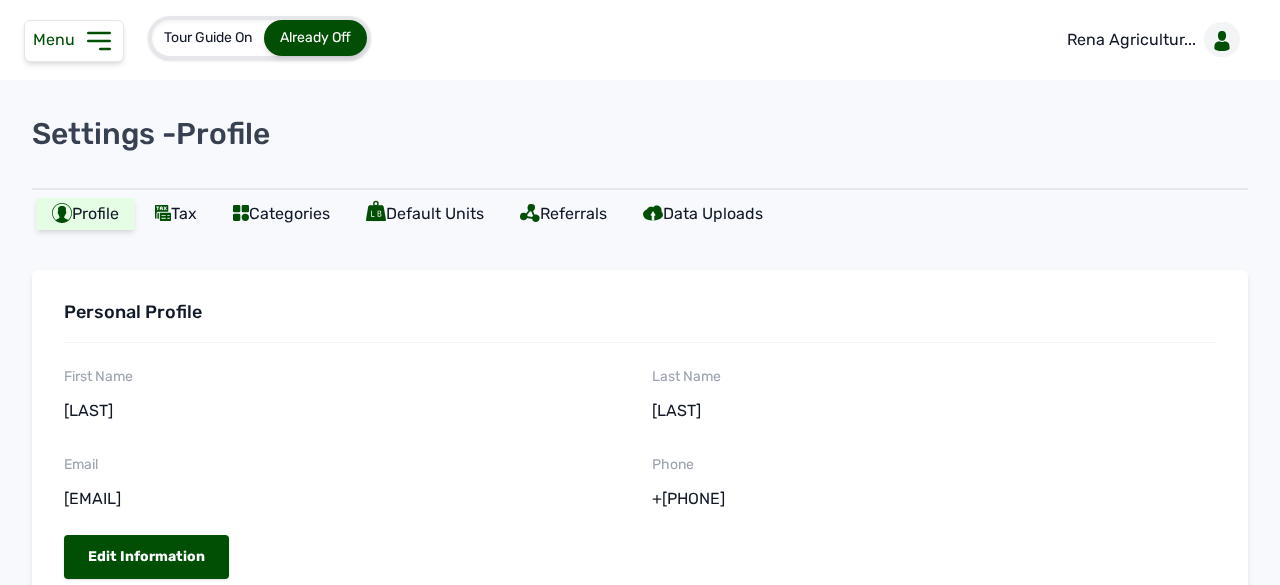 click 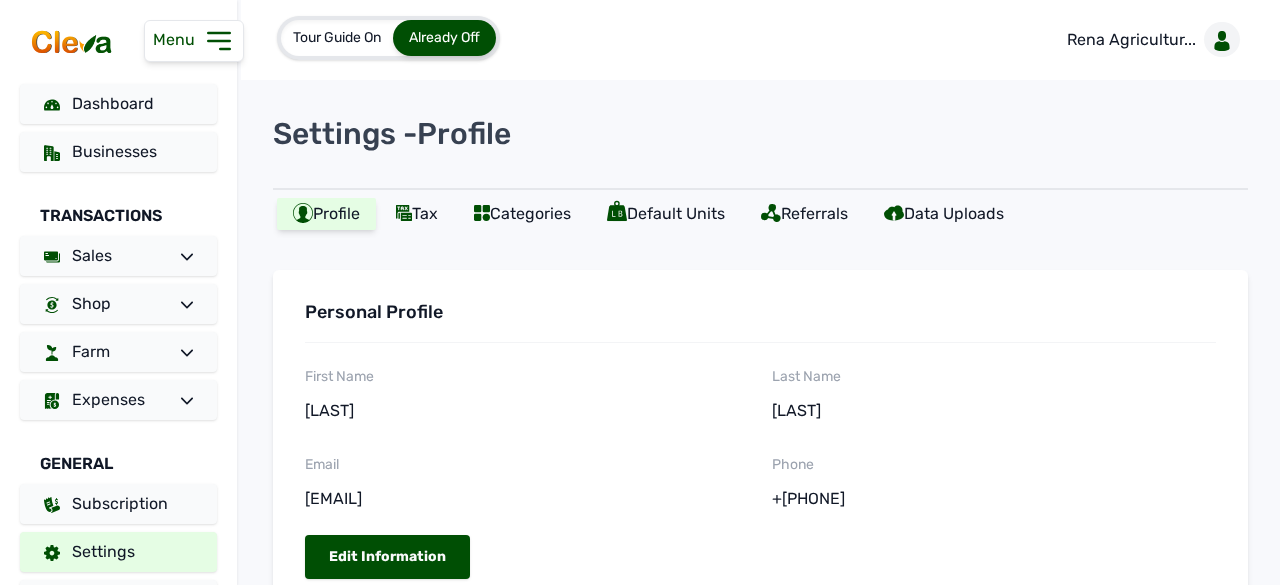 click on "Dashboard Businesses Transactions Sales Shop Farm Expenses General Subscription Settings Log Out" at bounding box center (118, 352) 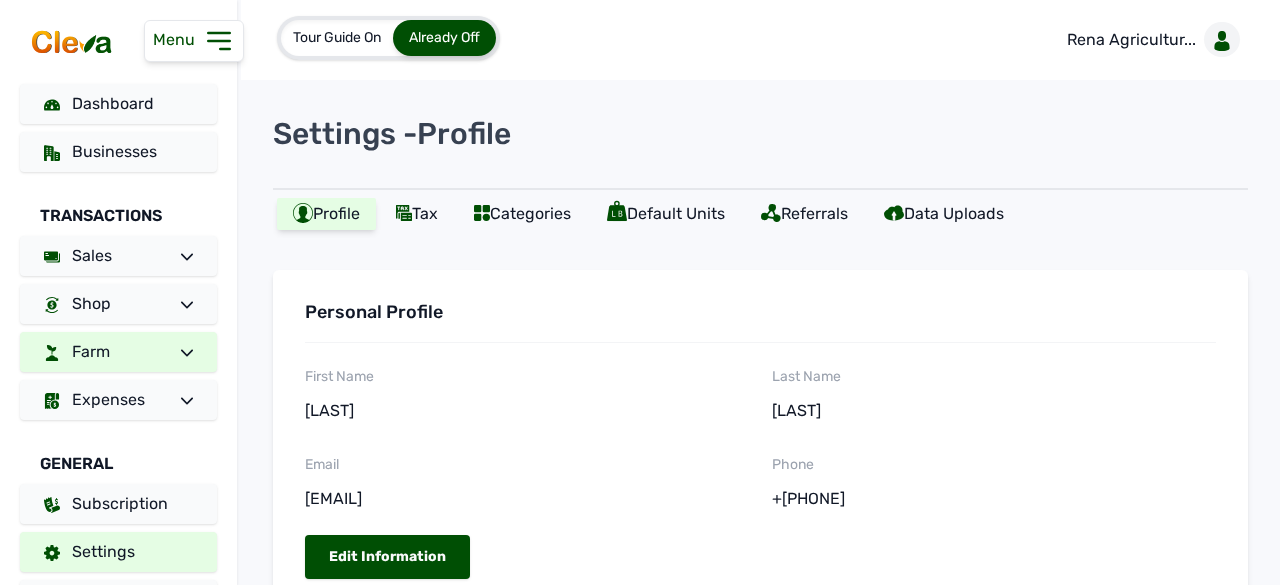 click on "Farm" at bounding box center (118, 352) 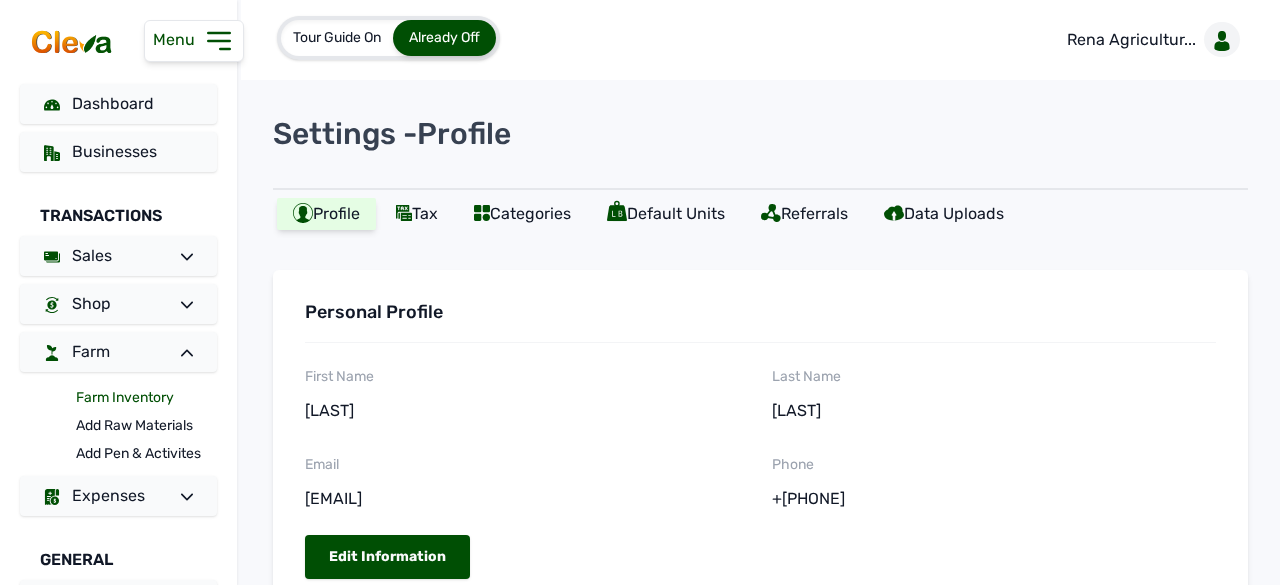 click on "Farm Inventory" at bounding box center (146, 398) 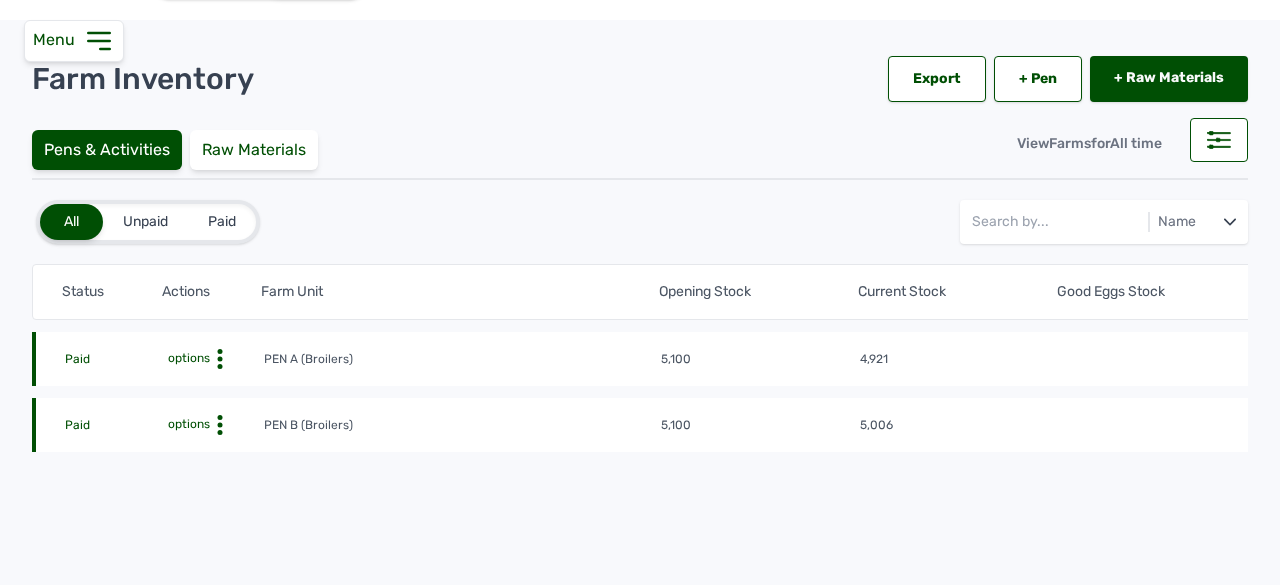 scroll, scrollTop: 61, scrollLeft: 0, axis: vertical 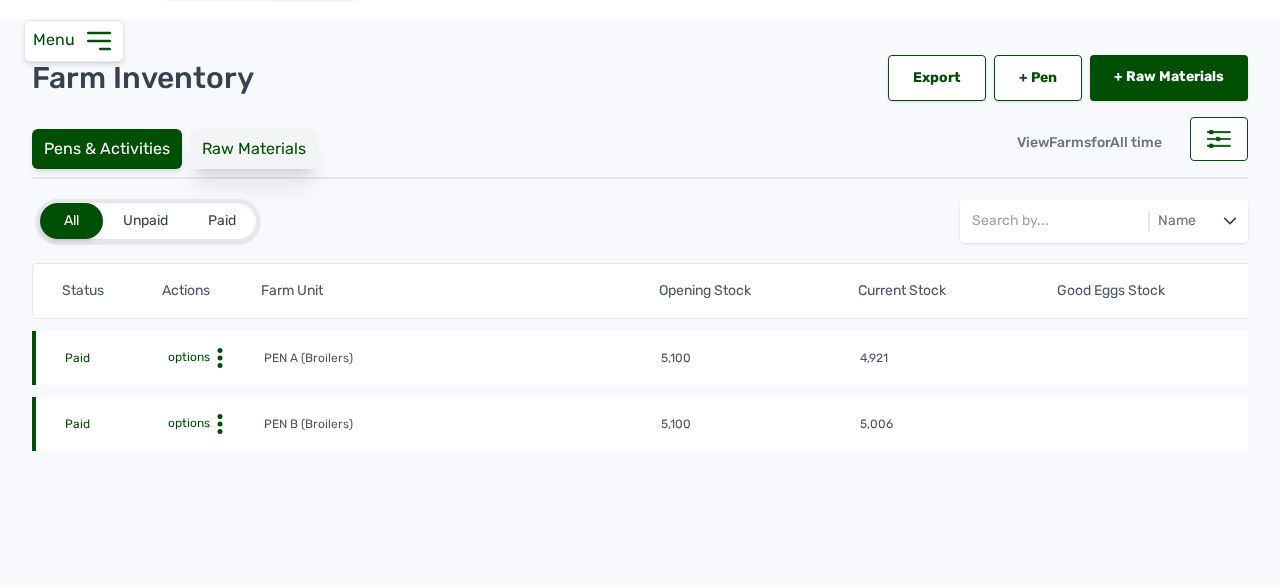 click on "Raw Materials" at bounding box center (254, 149) 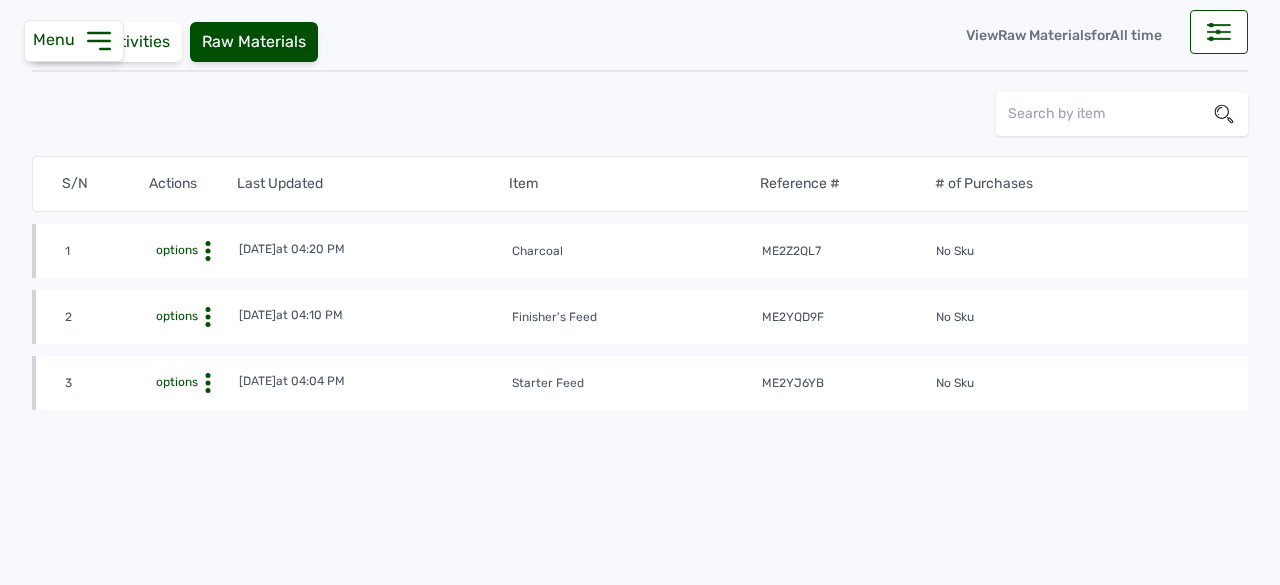 scroll, scrollTop: 167, scrollLeft: 0, axis: vertical 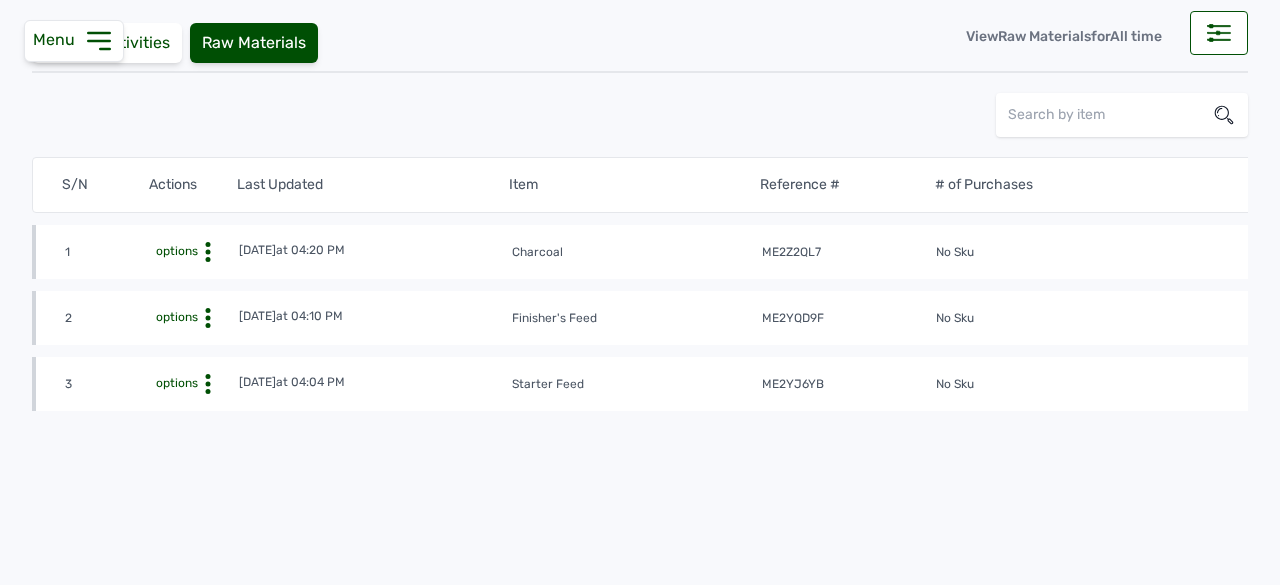 click on "options" at bounding box center [175, 251] 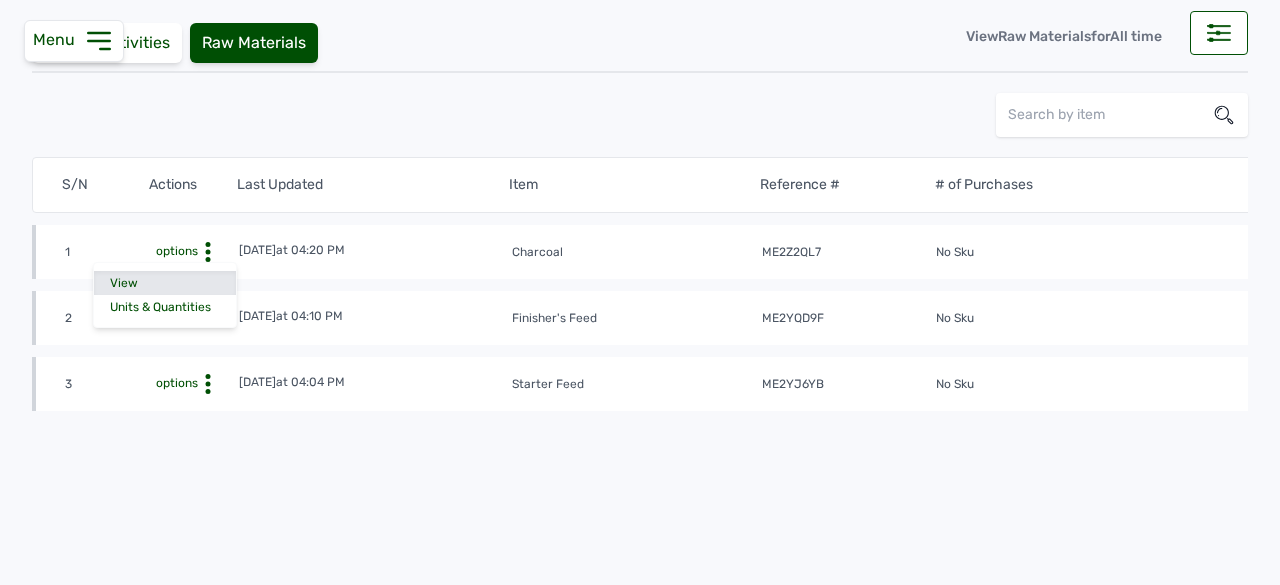 click on "View" at bounding box center (165, 283) 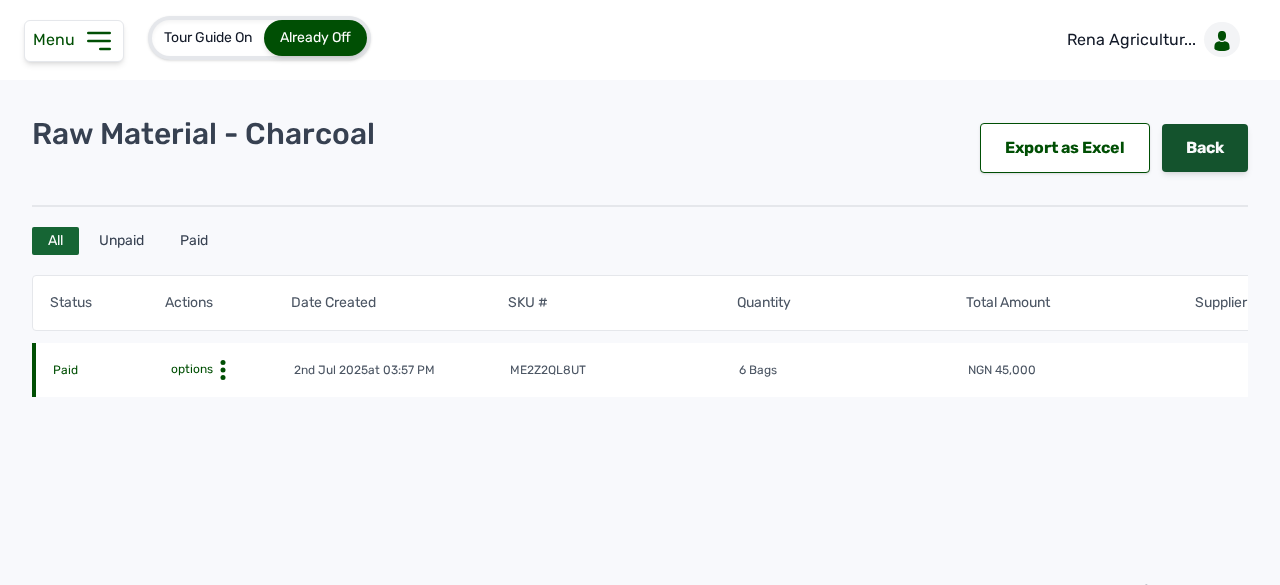 click on "Back" at bounding box center [1205, 148] 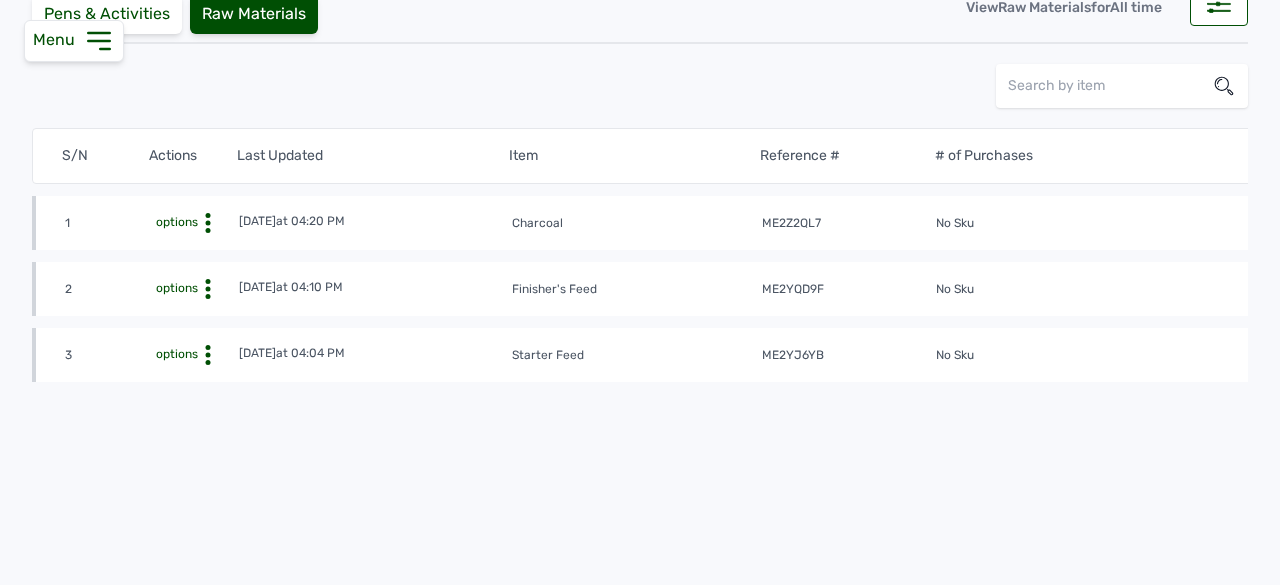 scroll, scrollTop: 222, scrollLeft: 0, axis: vertical 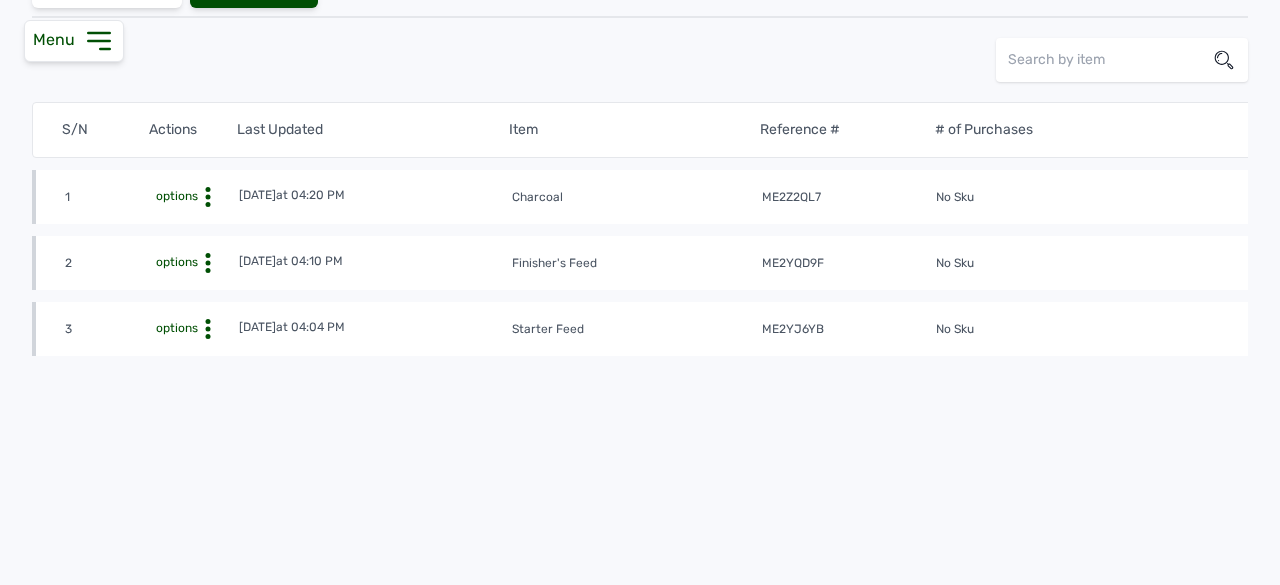 click 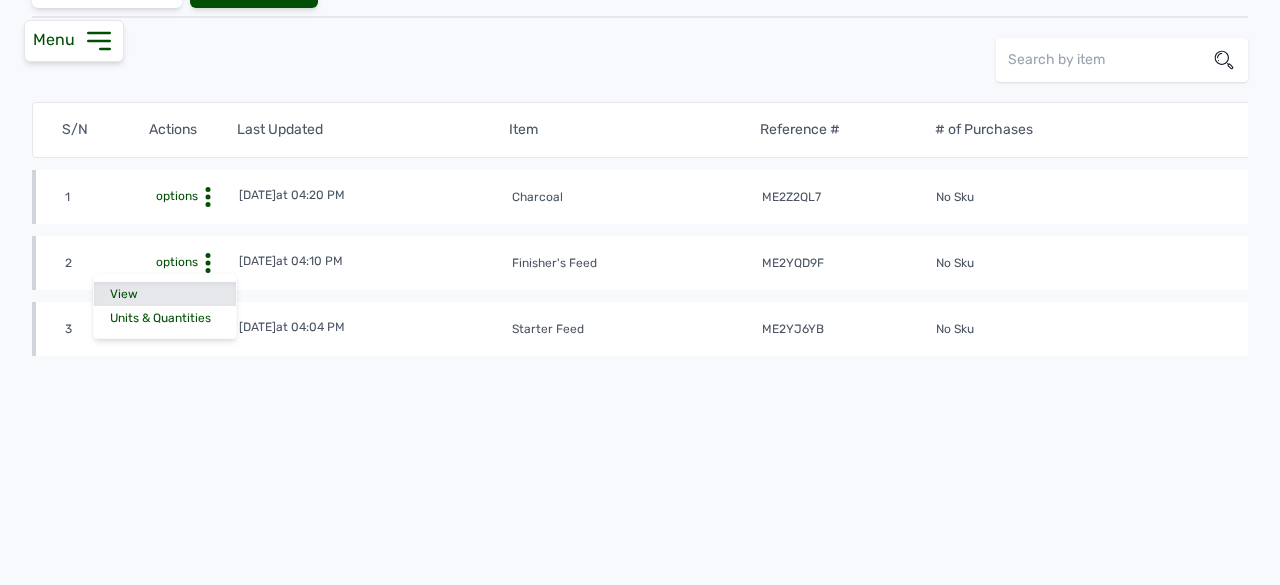 click on "View" at bounding box center [165, 294] 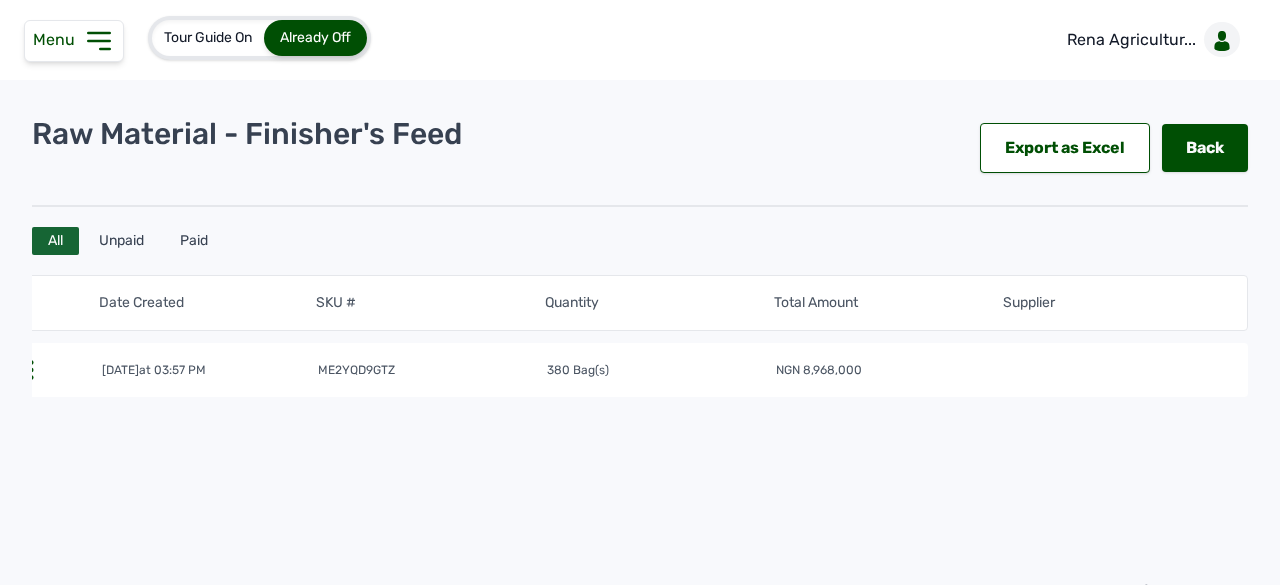 scroll, scrollTop: 0, scrollLeft: 0, axis: both 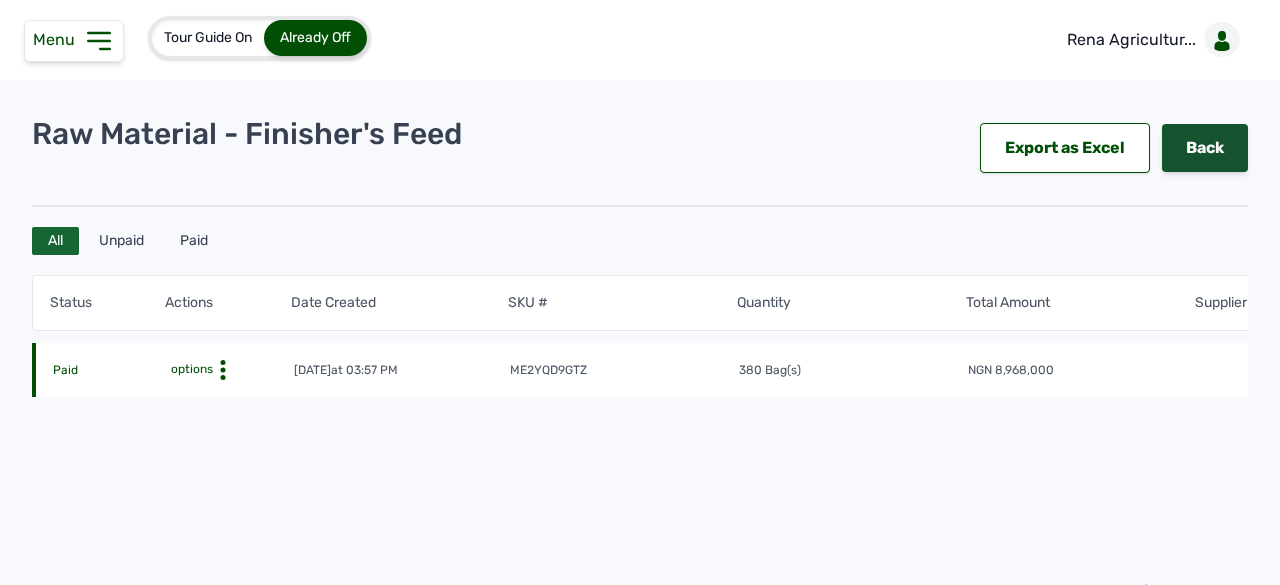 click on "Back" at bounding box center (1205, 148) 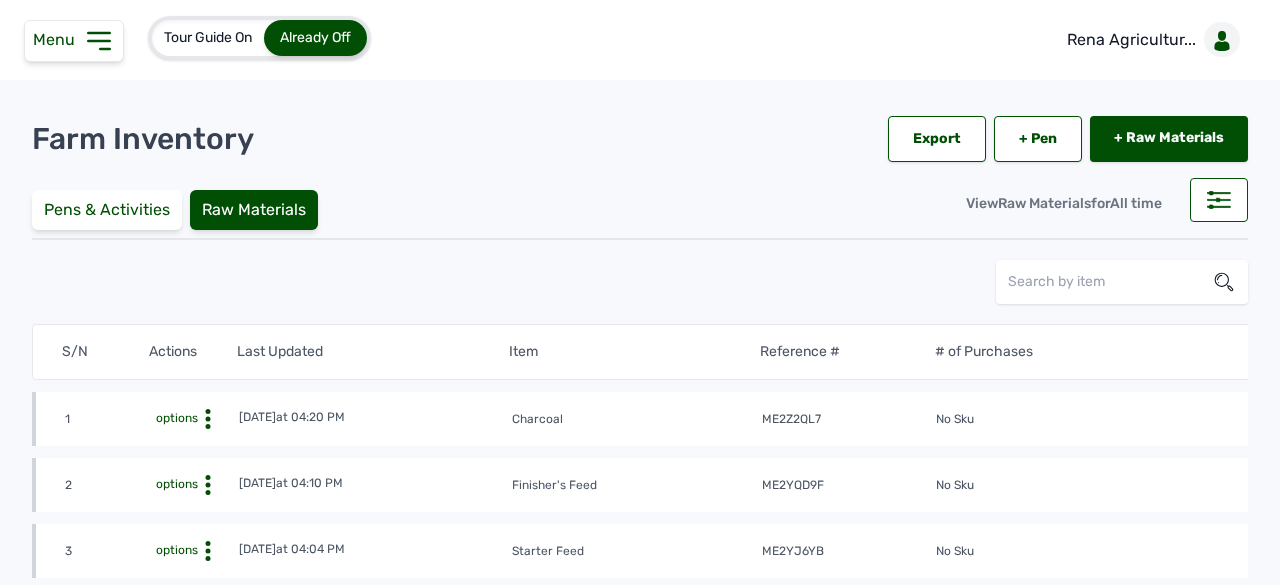 scroll, scrollTop: 237, scrollLeft: 0, axis: vertical 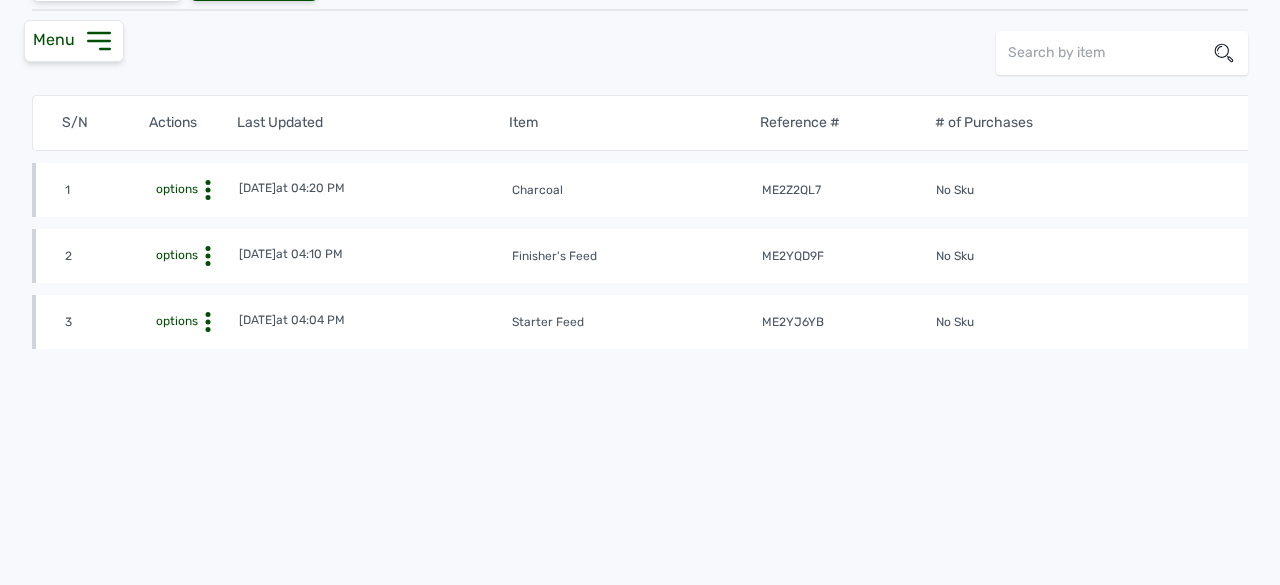 click on "options" at bounding box center [175, 321] 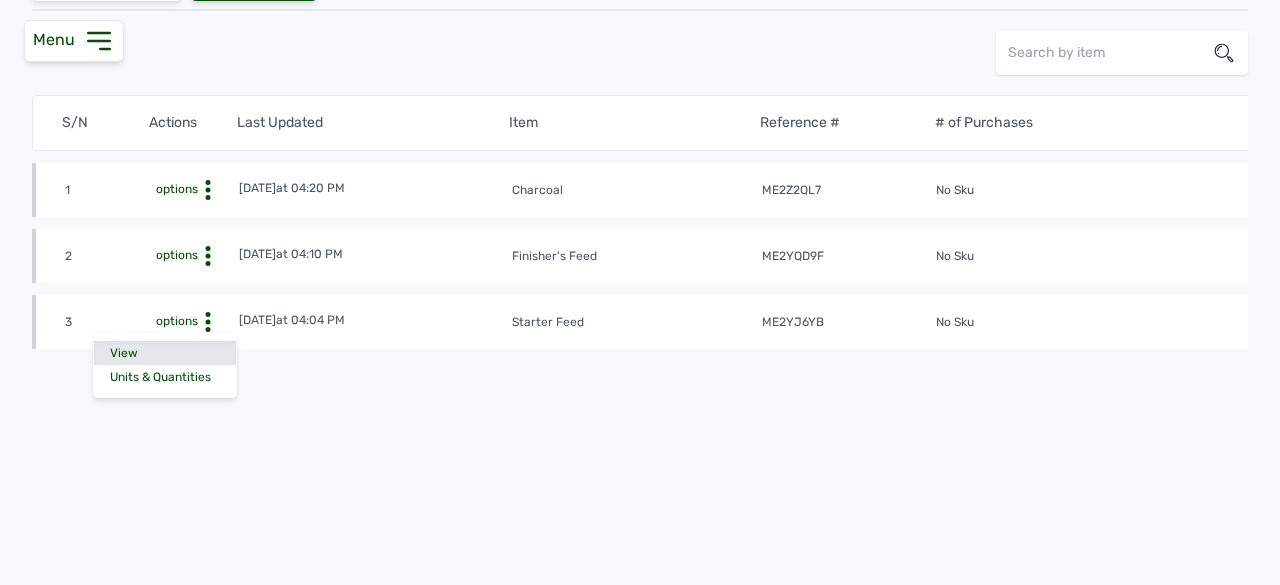 click on "View" at bounding box center [165, 353] 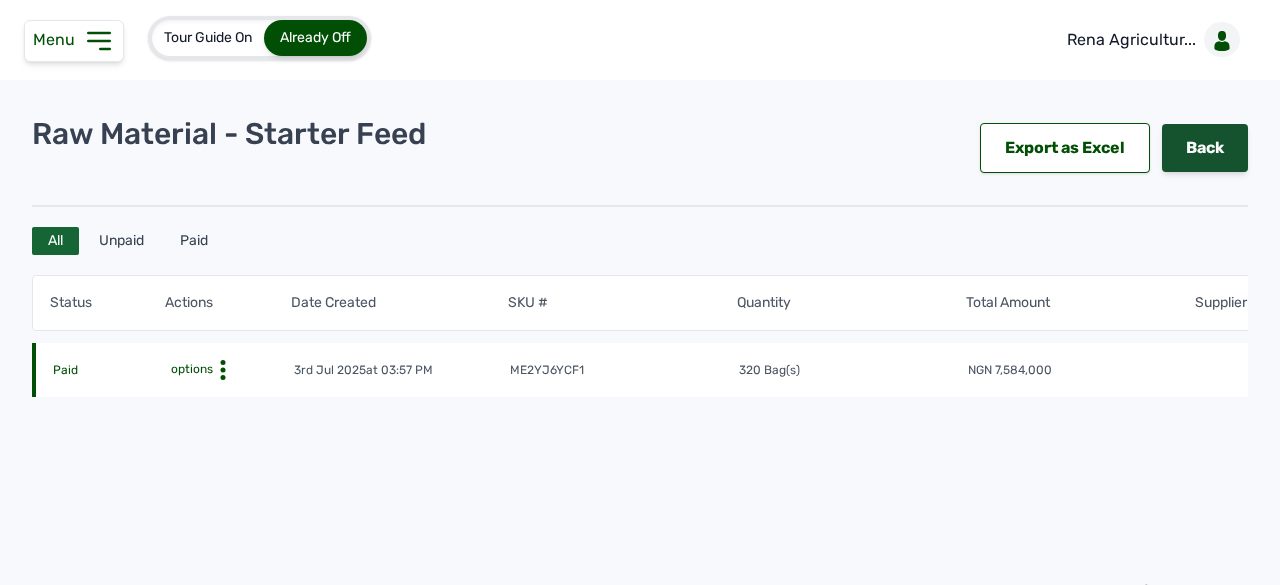 scroll, scrollTop: 0, scrollLeft: 1, axis: horizontal 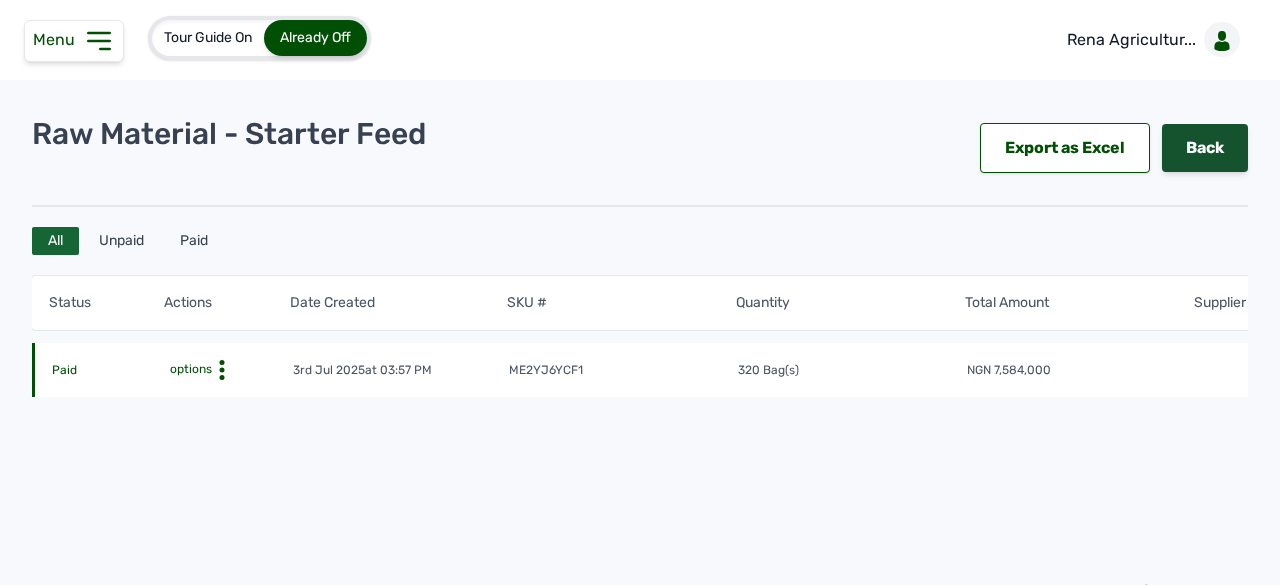 click on "Back" at bounding box center [1205, 148] 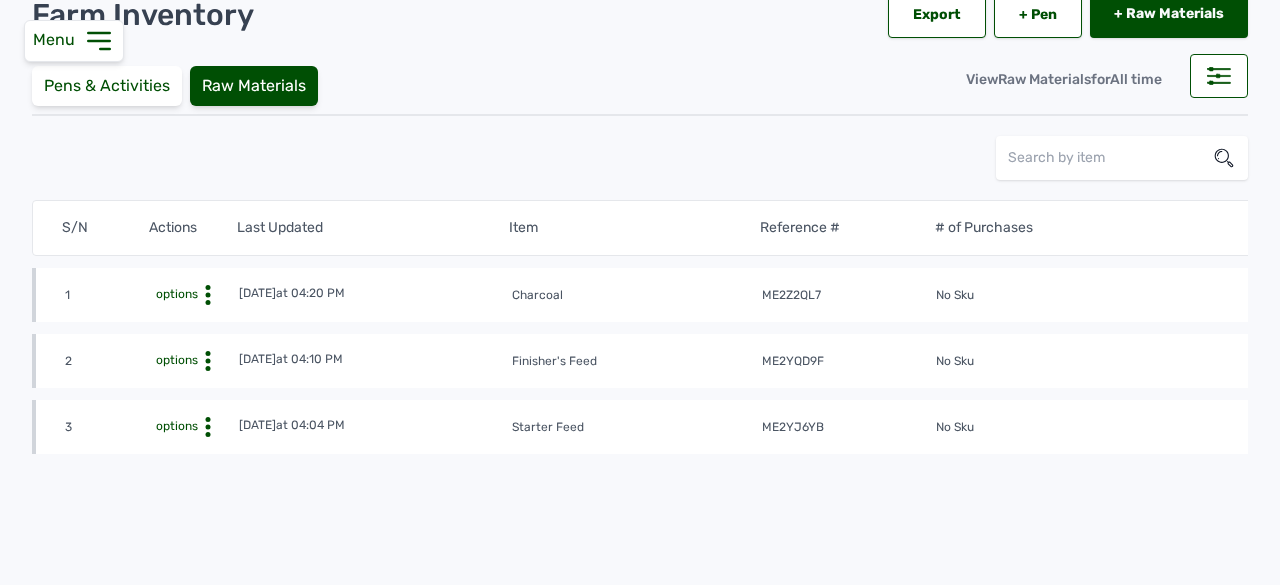 scroll, scrollTop: 123, scrollLeft: 0, axis: vertical 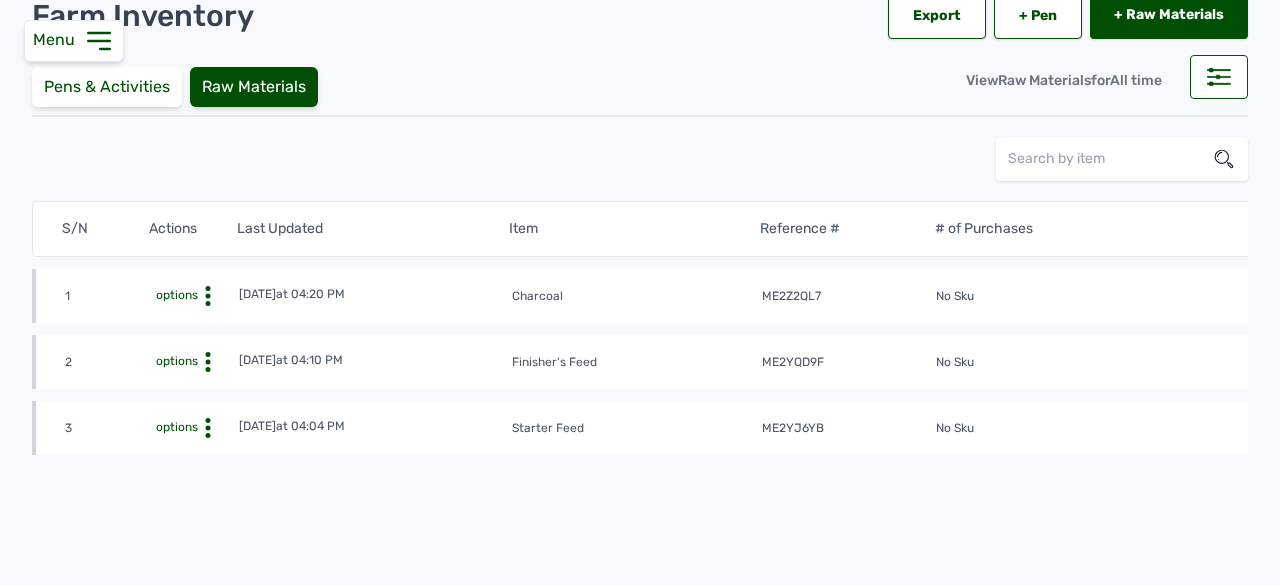 click on "options" at bounding box center [175, 295] 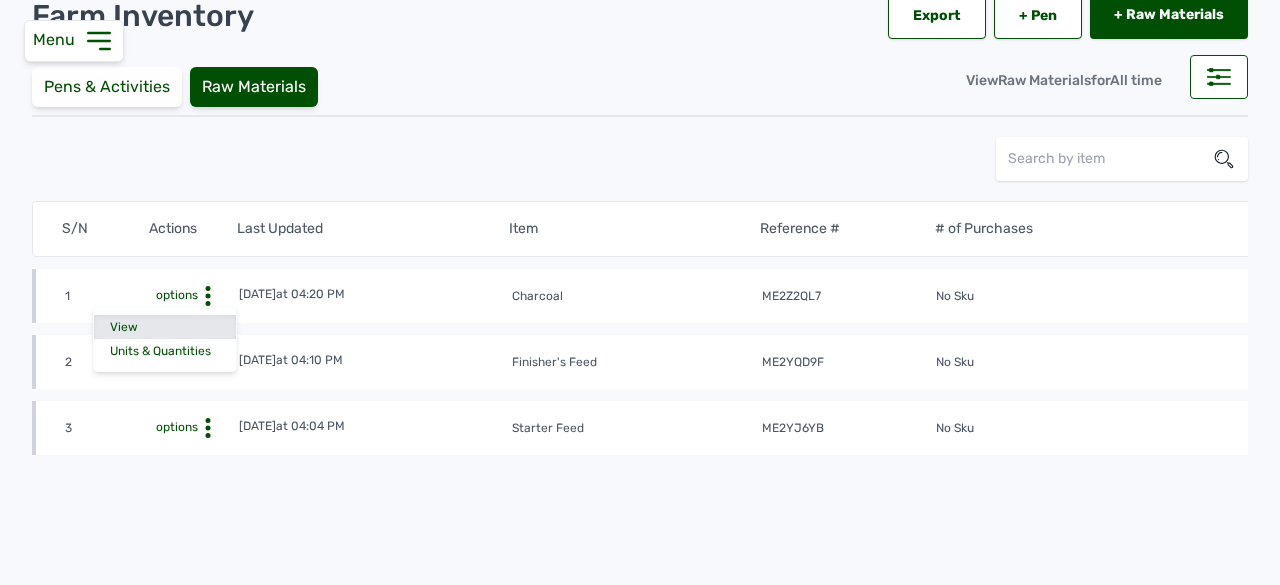 click on "View" at bounding box center (165, 327) 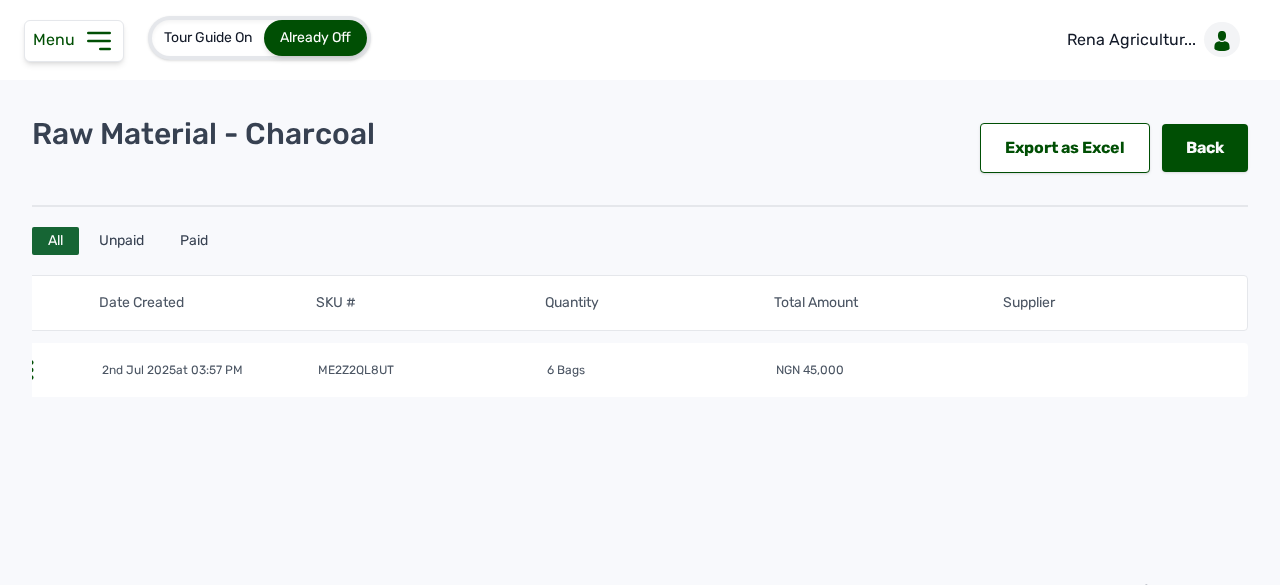 scroll, scrollTop: 0, scrollLeft: 0, axis: both 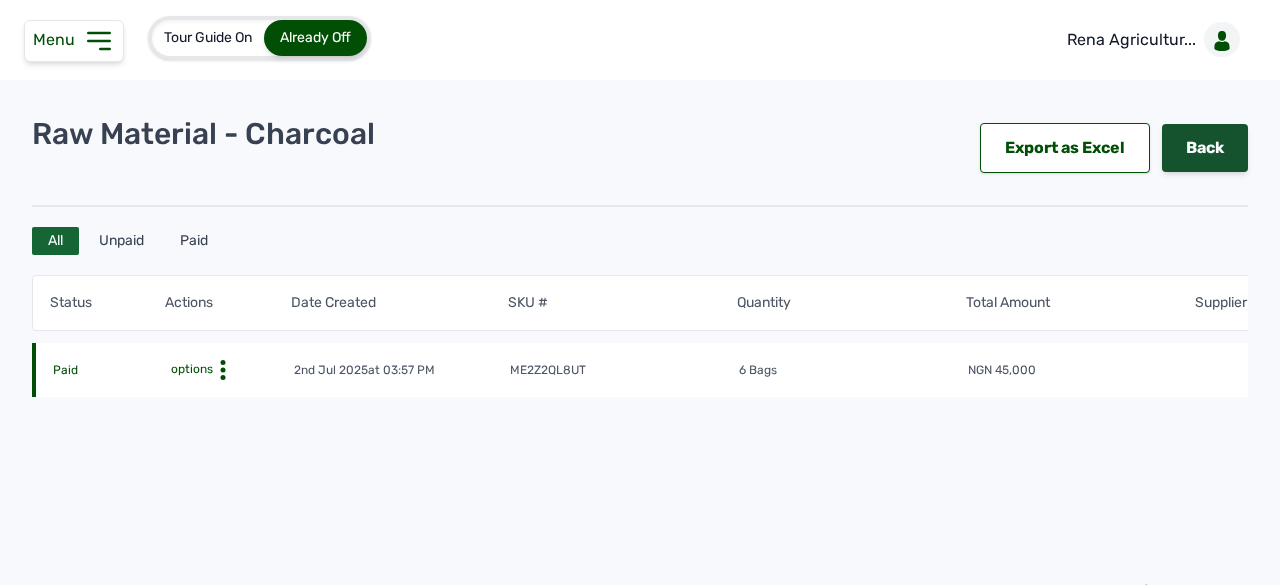click on "Back" at bounding box center [1205, 148] 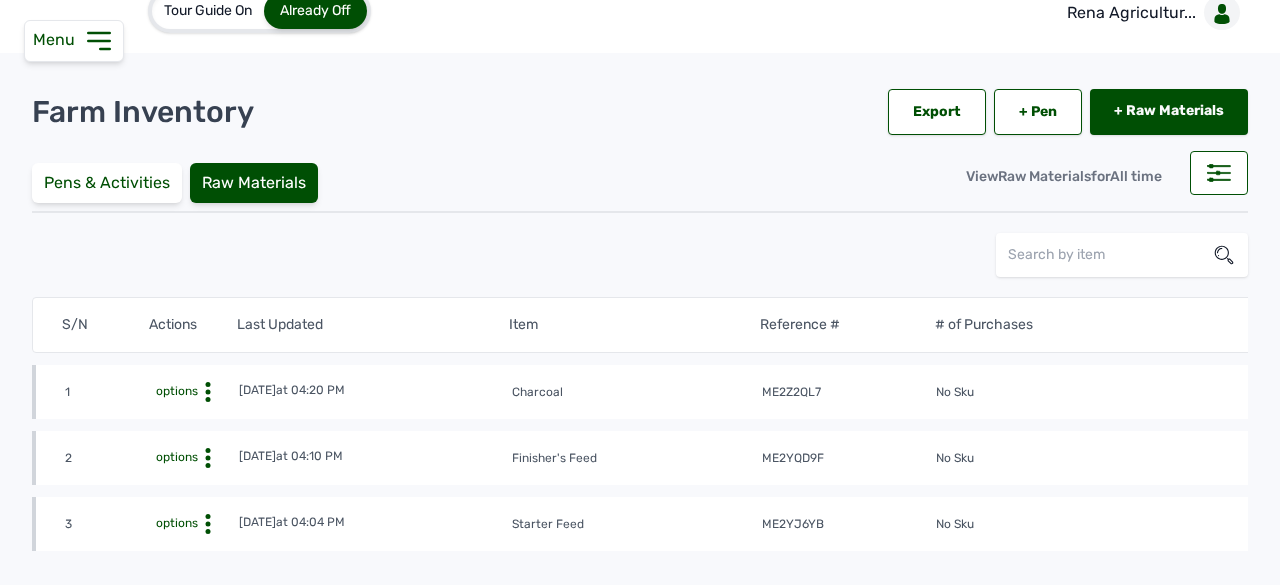 scroll, scrollTop: 0, scrollLeft: 0, axis: both 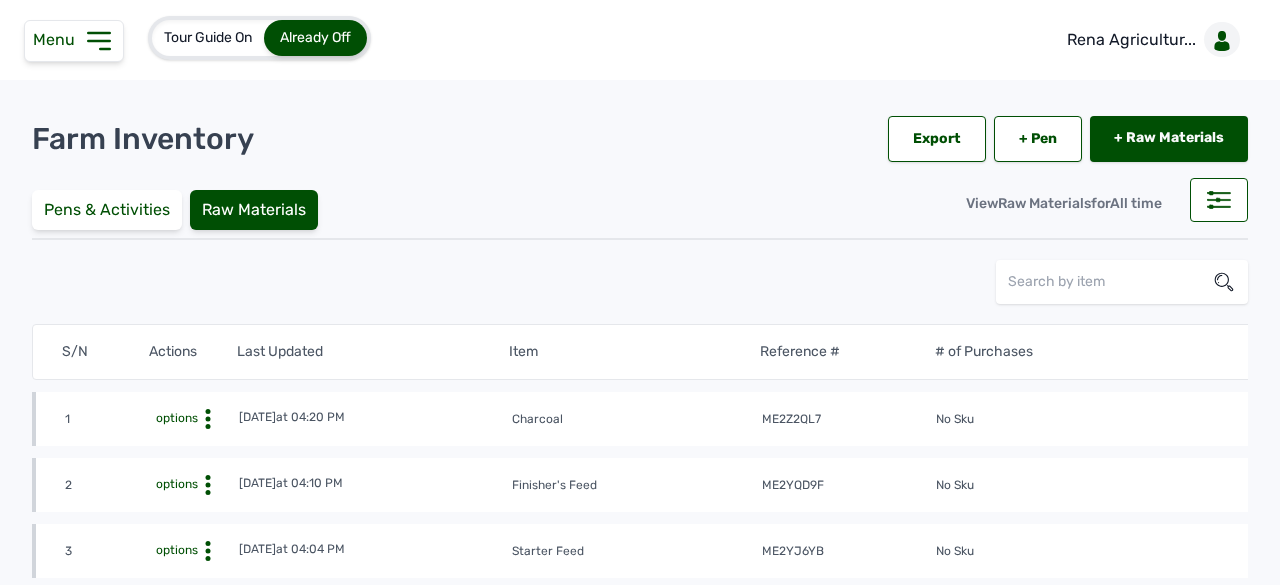 click on "Menu" at bounding box center [58, 39] 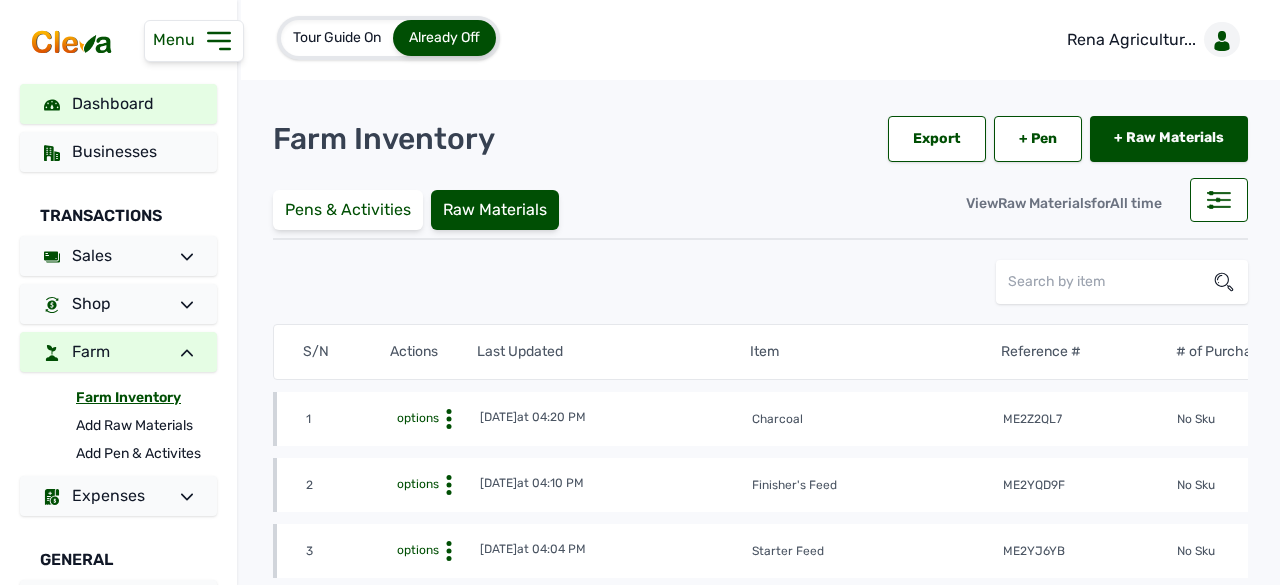click on "Dashboard" at bounding box center [118, 104] 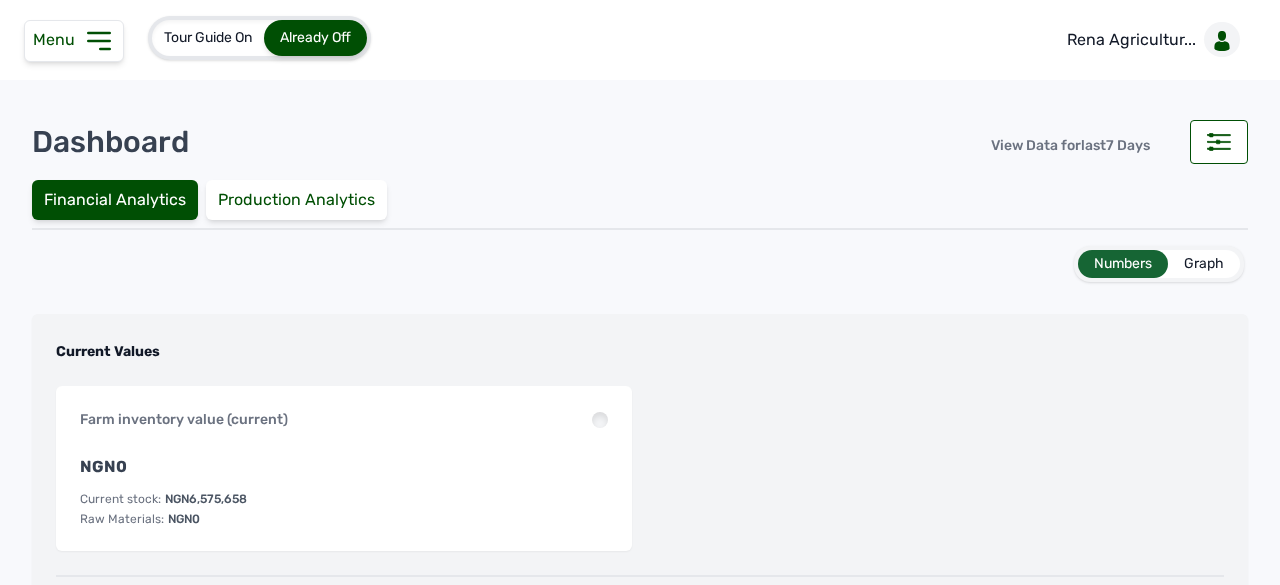 click 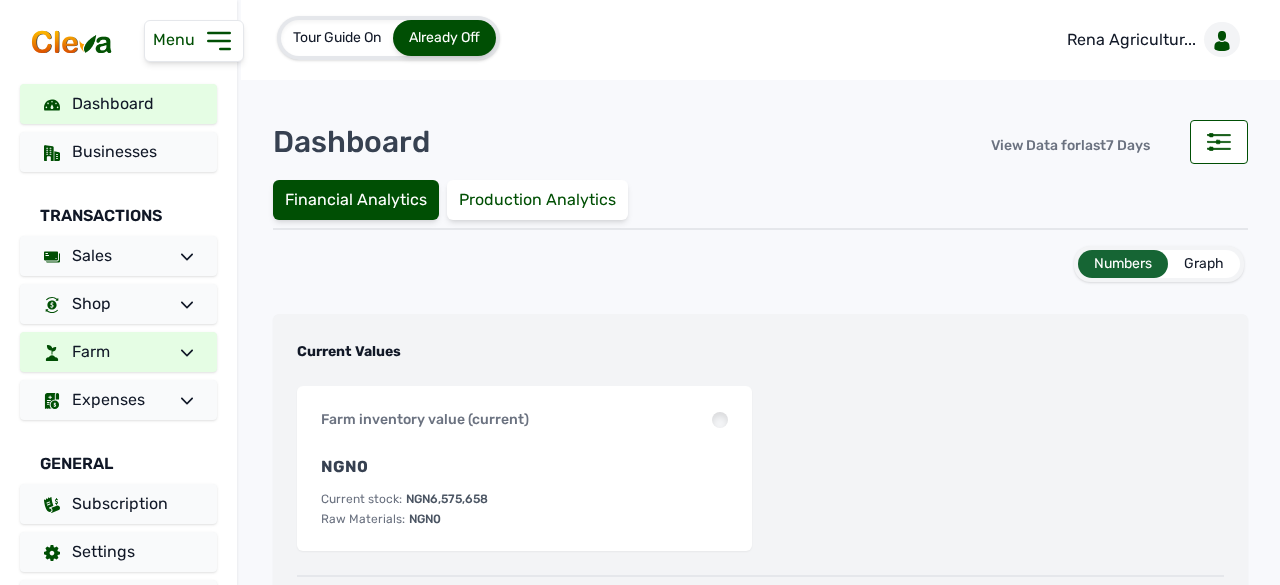 click on "Farm" at bounding box center (118, 352) 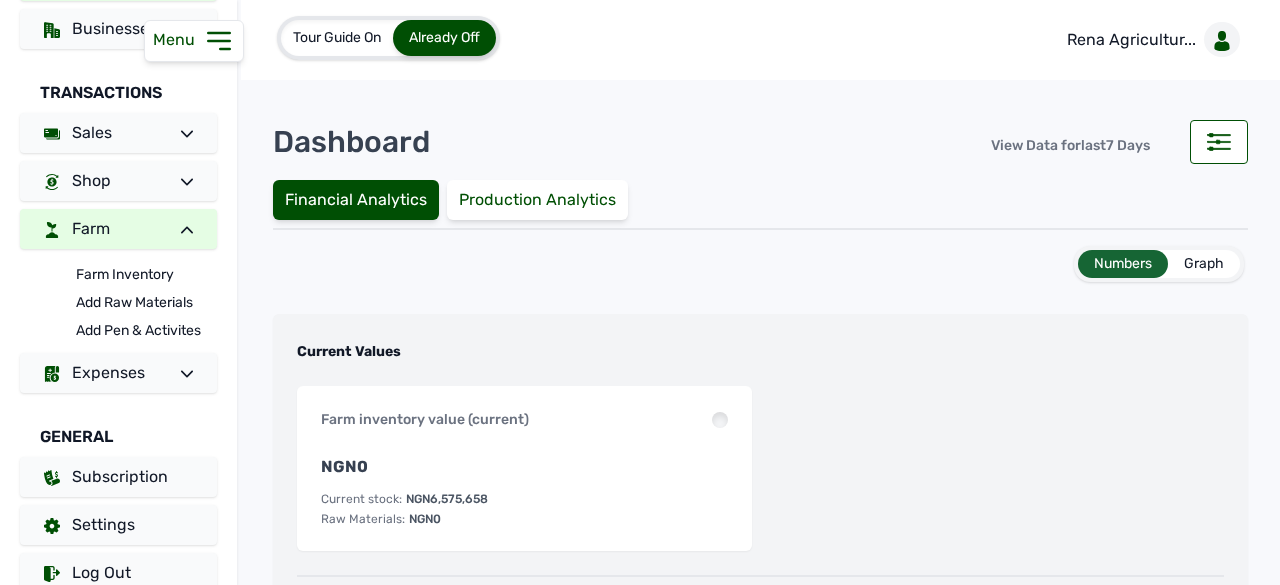 scroll, scrollTop: 132, scrollLeft: 0, axis: vertical 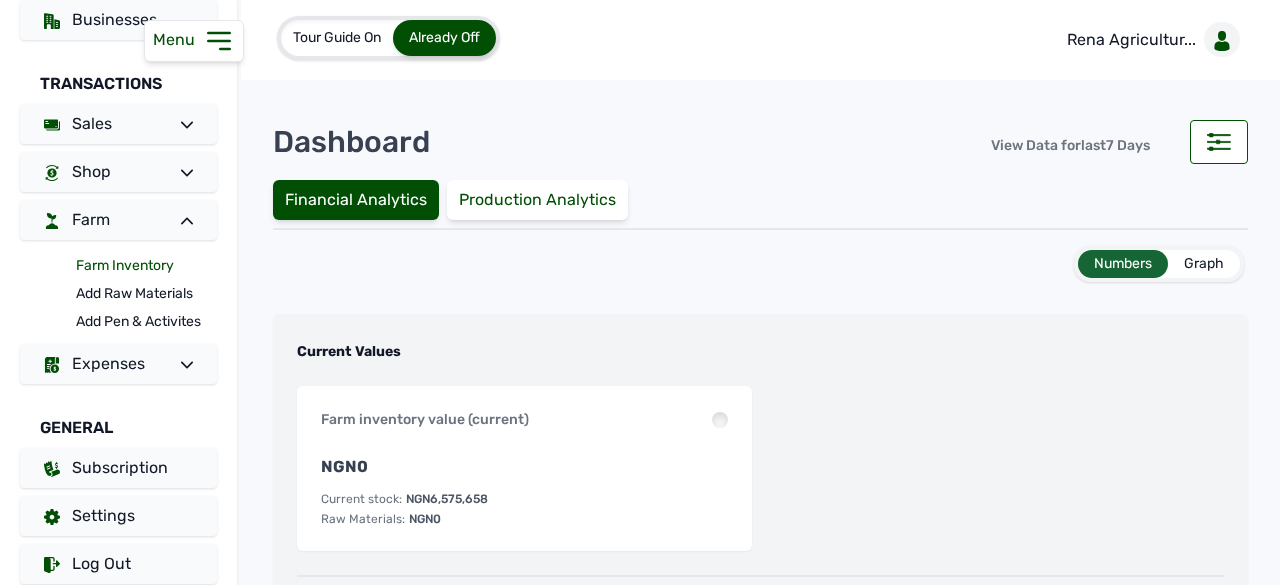 click on "Farm Inventory" at bounding box center [146, 266] 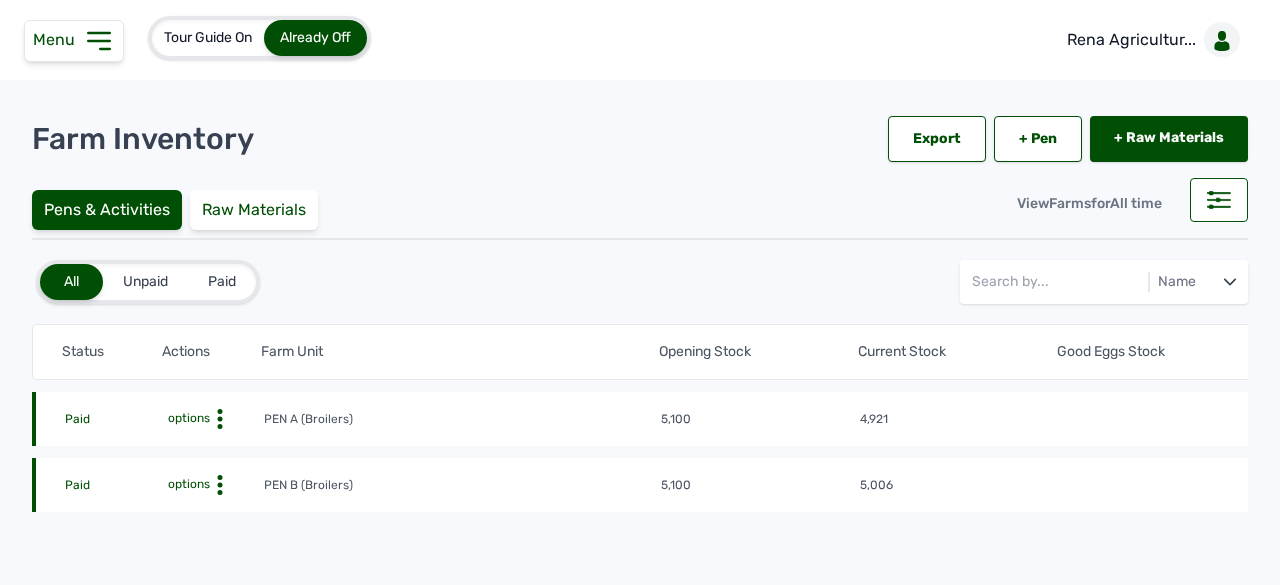 click on "options" at bounding box center (187, 418) 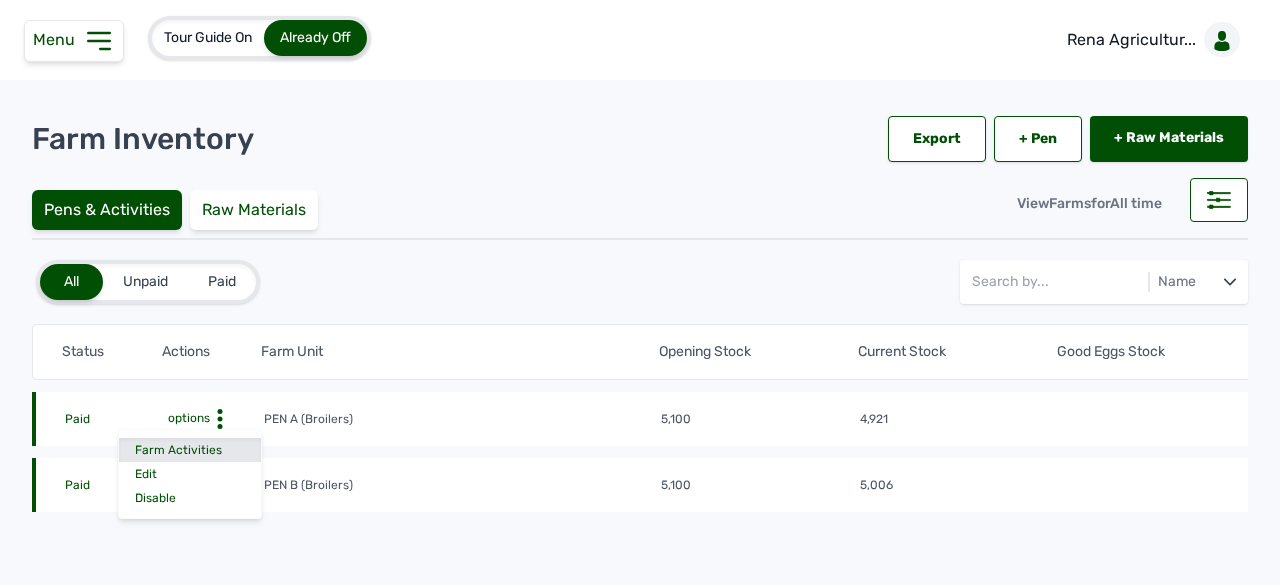 click on "Farm Activities" at bounding box center [190, 450] 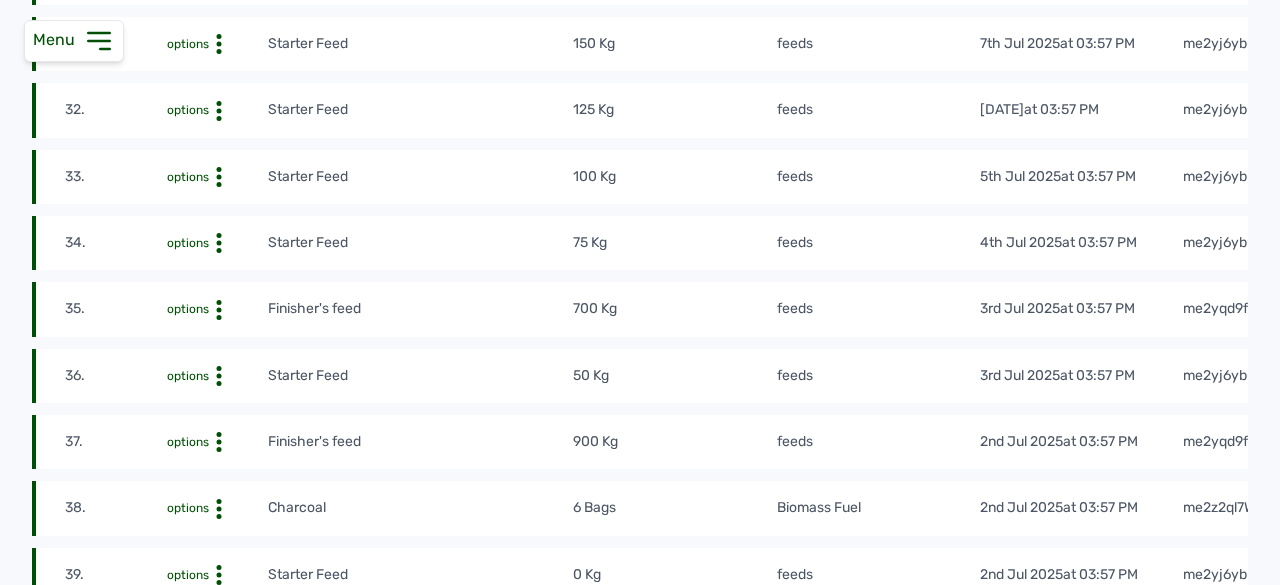 scroll, scrollTop: 2814, scrollLeft: 0, axis: vertical 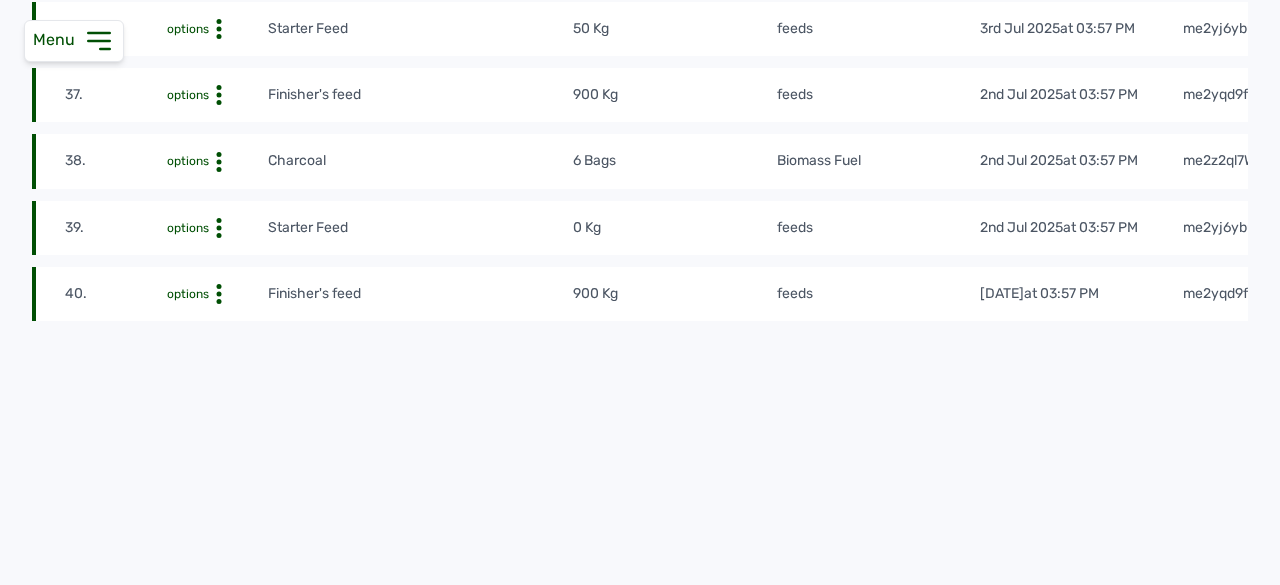 click on "options" at bounding box center (188, 294) 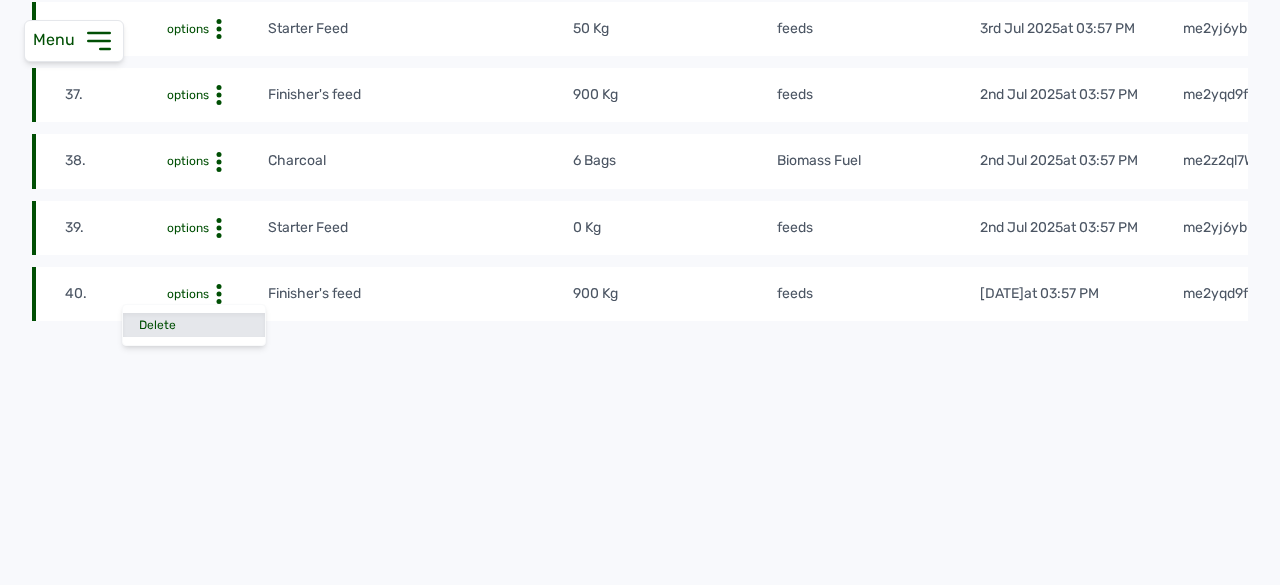 click on "Delete" at bounding box center [194, 325] 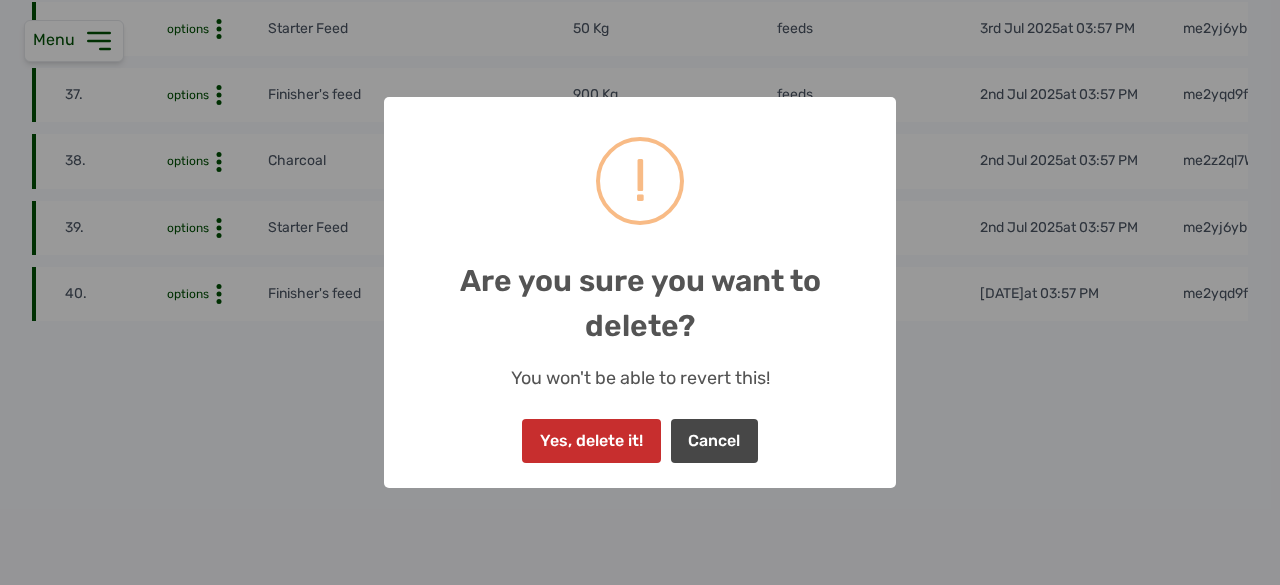 click on "Yes, delete it!" at bounding box center [591, 441] 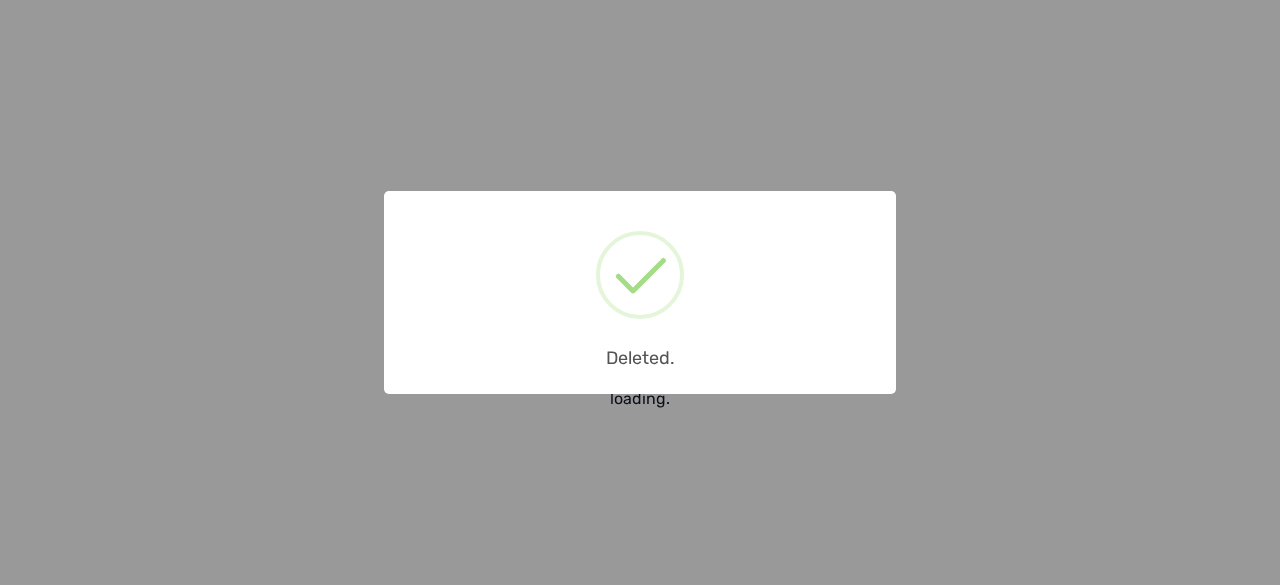 scroll, scrollTop: 2746, scrollLeft: 0, axis: vertical 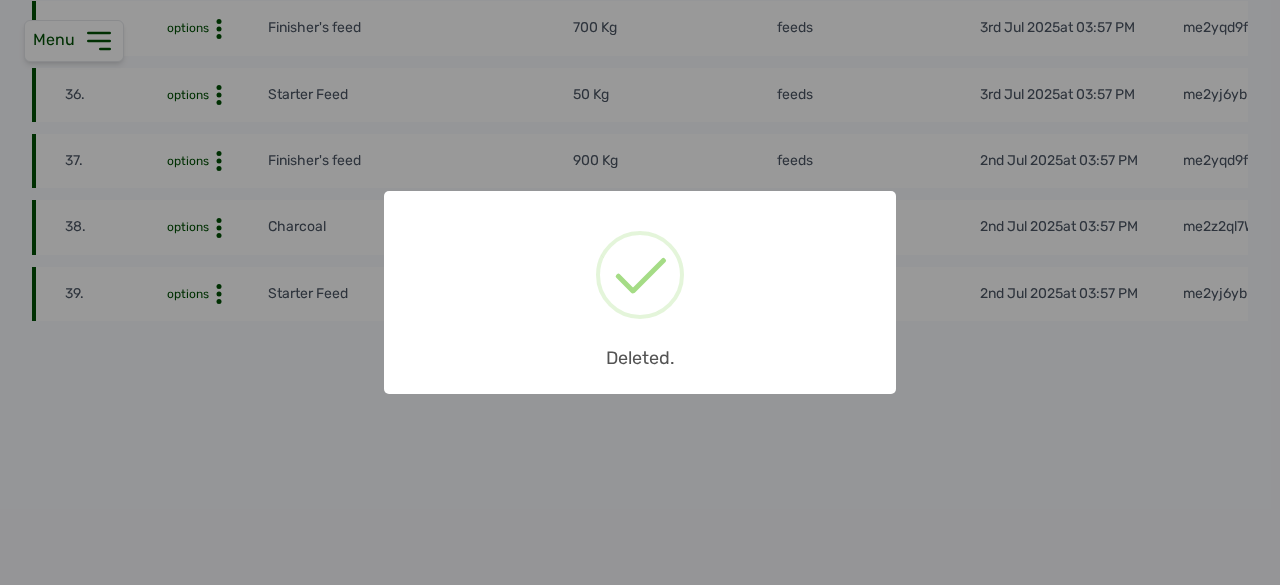 click on "×
Deleted. OK No Cancel" at bounding box center [640, 292] 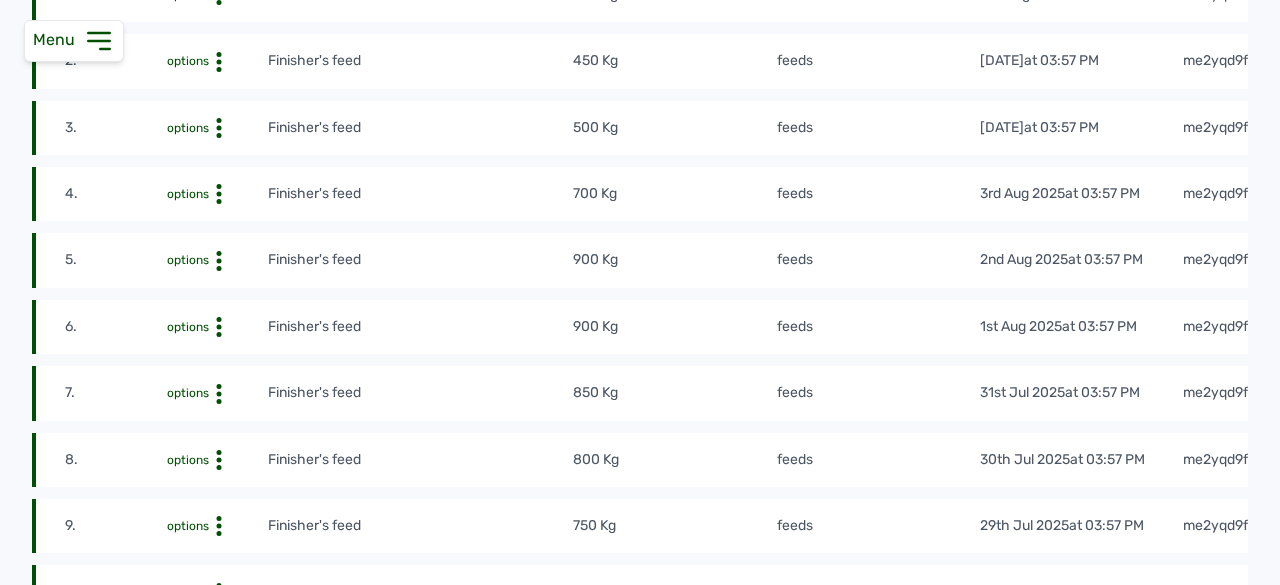 scroll, scrollTop: 0, scrollLeft: 0, axis: both 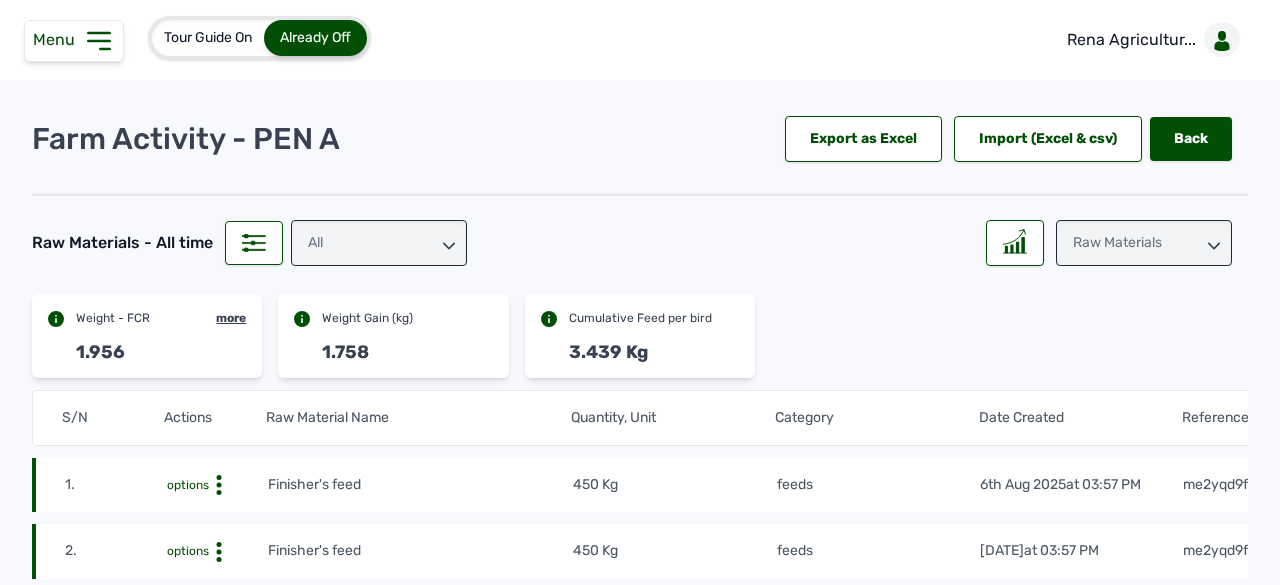 click on "All" at bounding box center [379, 243] 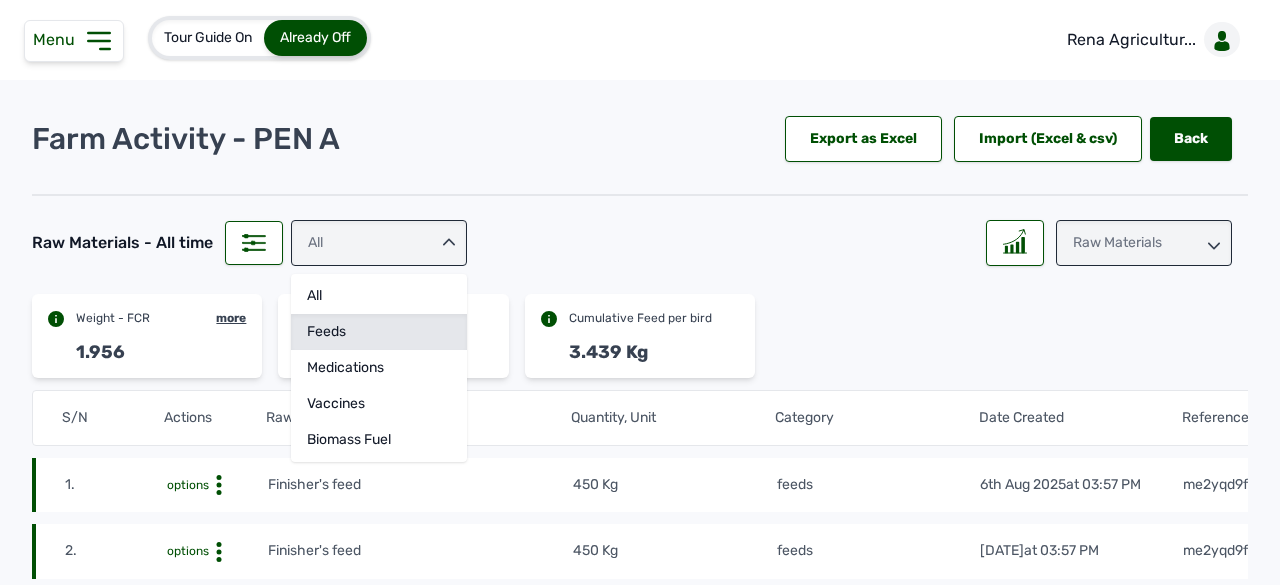 click on "feeds" 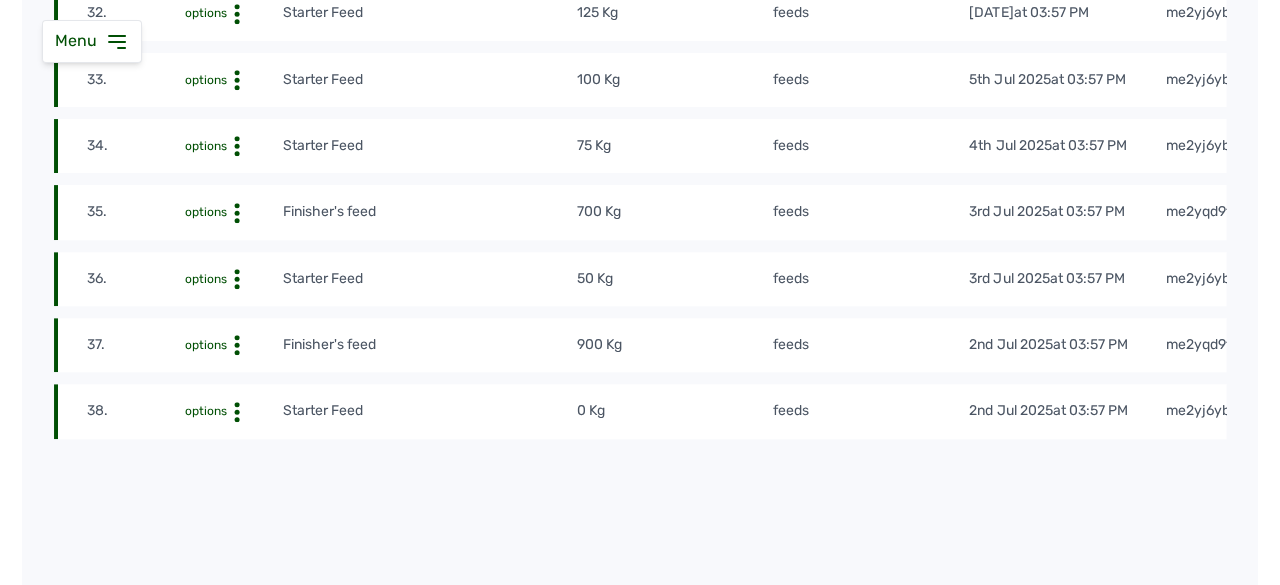 scroll, scrollTop: 2525, scrollLeft: 0, axis: vertical 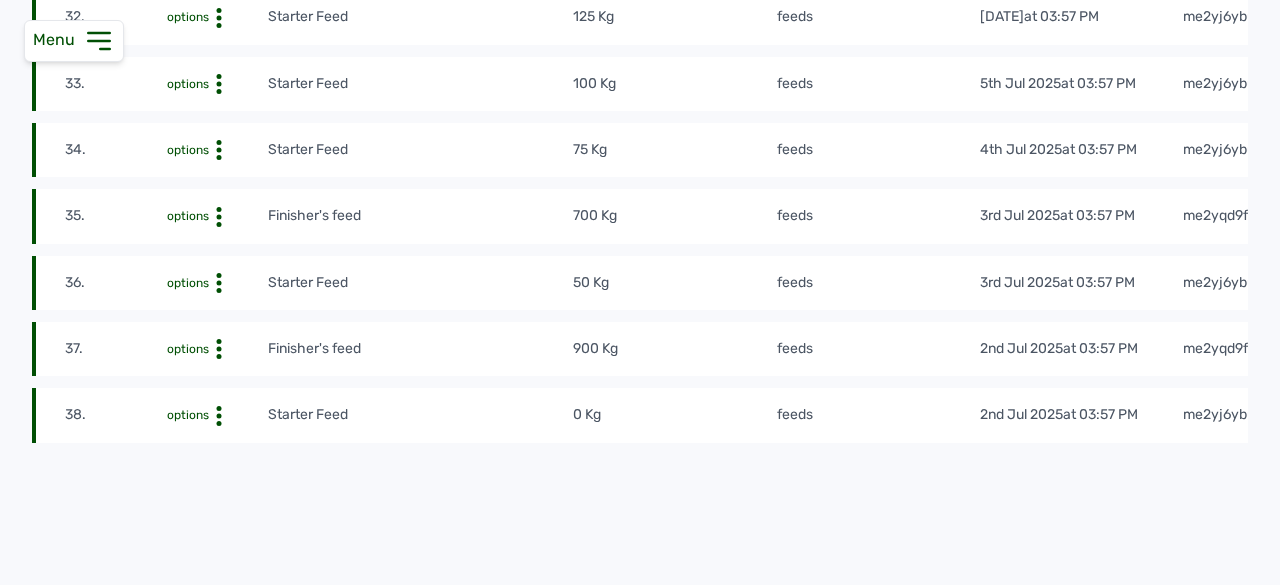 click on "options" at bounding box center [217, 349] 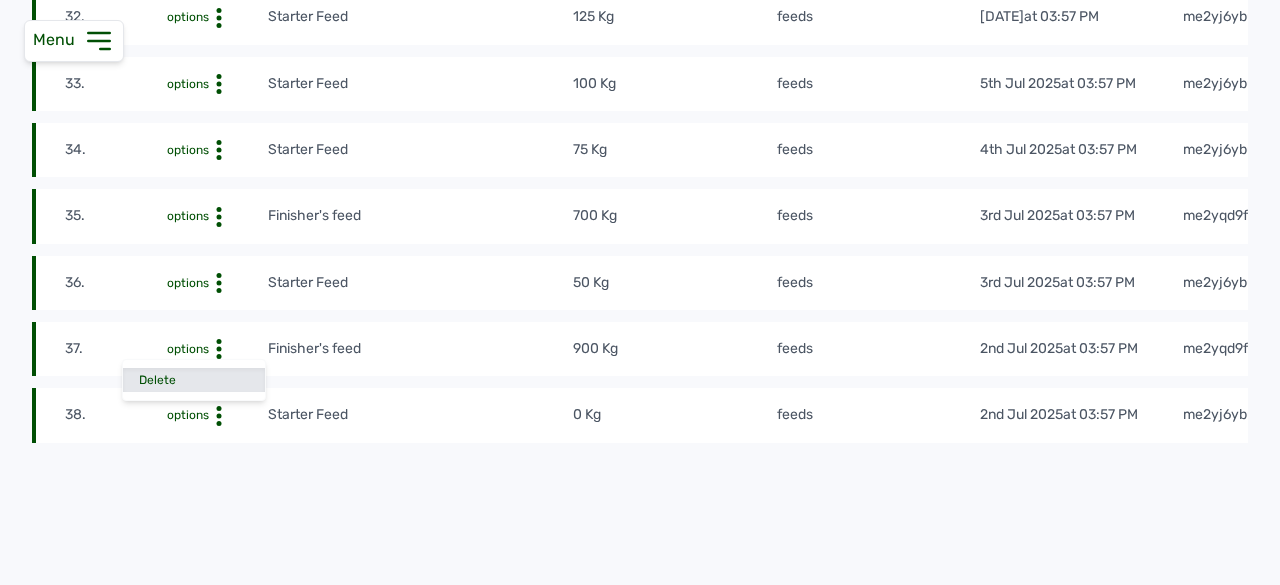 click on "Delete" at bounding box center [194, 380] 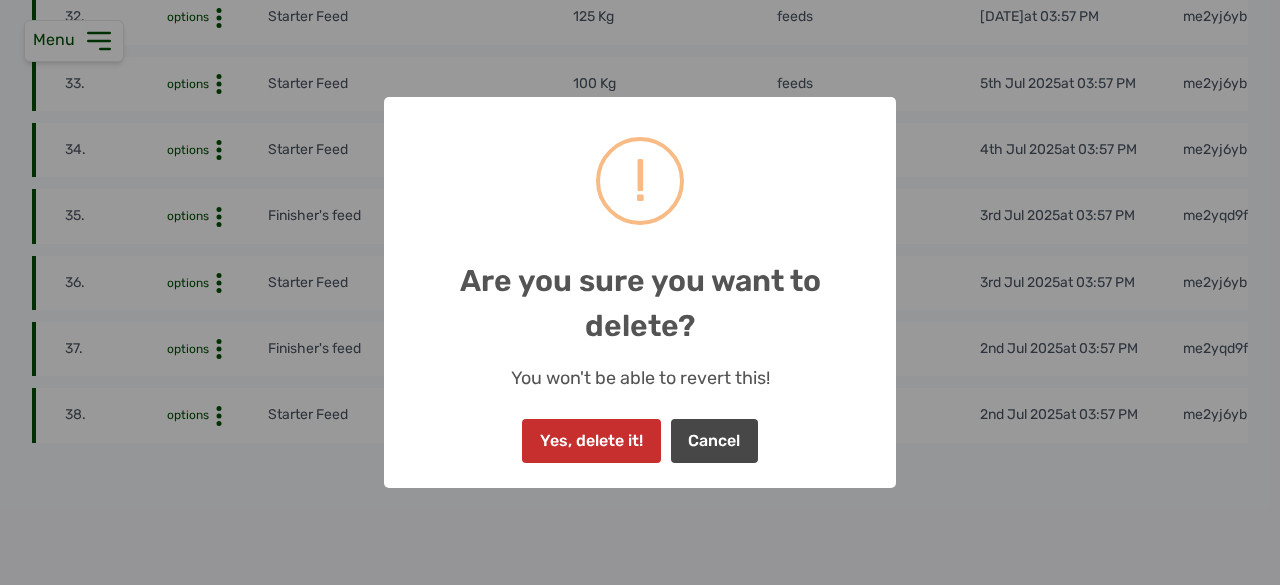 click on "Yes, delete it!" at bounding box center [591, 441] 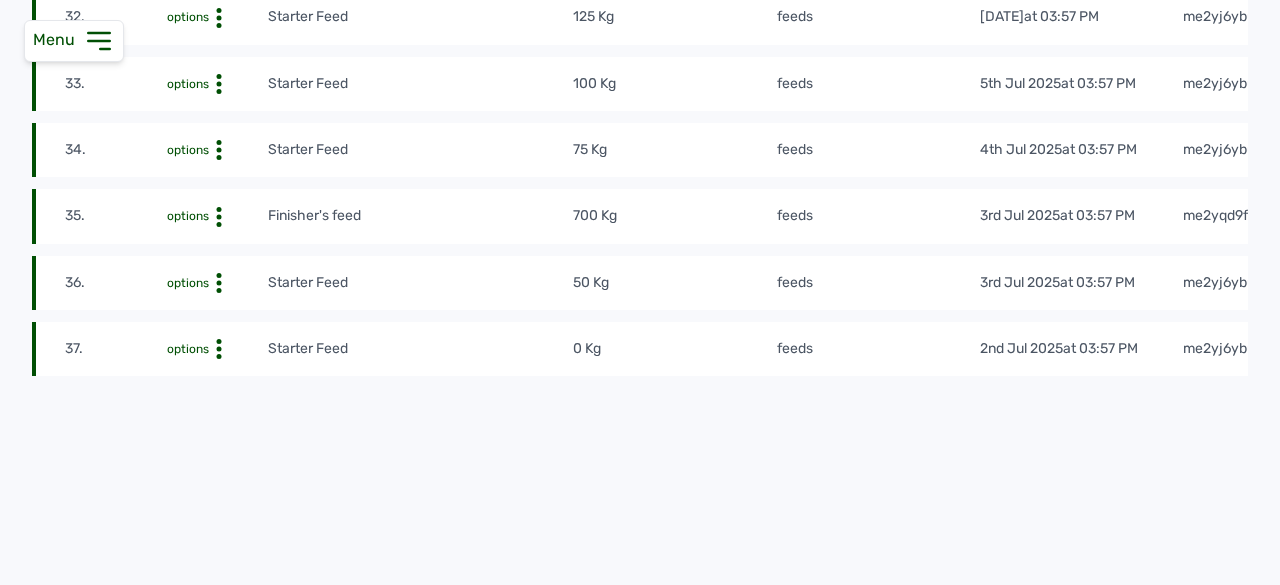 click on "options" at bounding box center (188, 216) 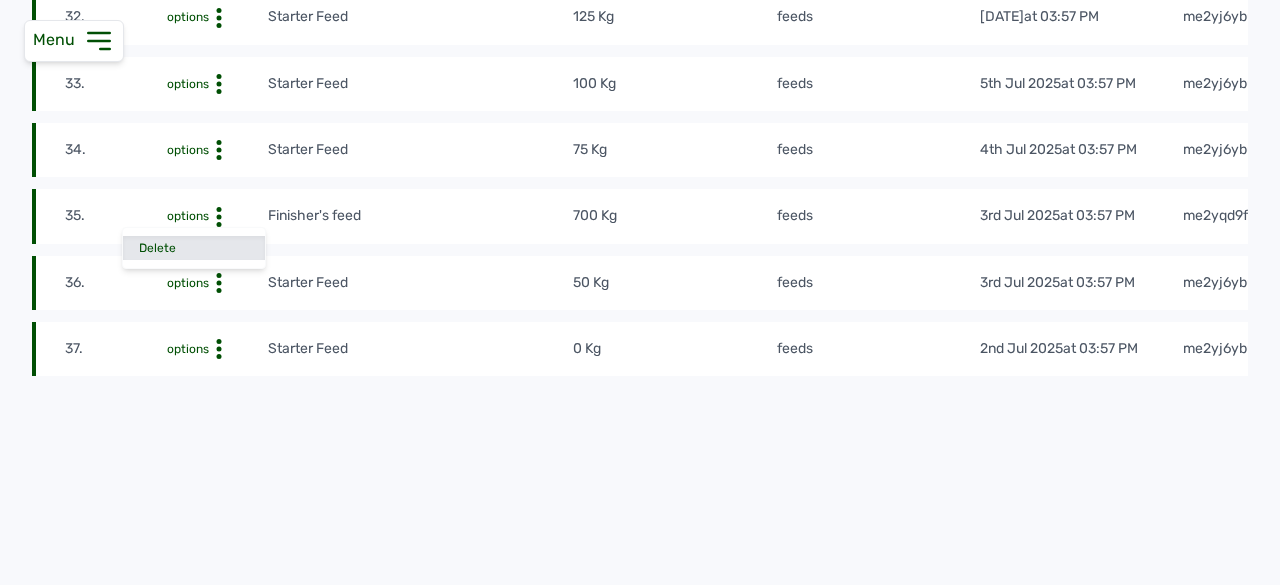 click on "Delete" at bounding box center [194, 248] 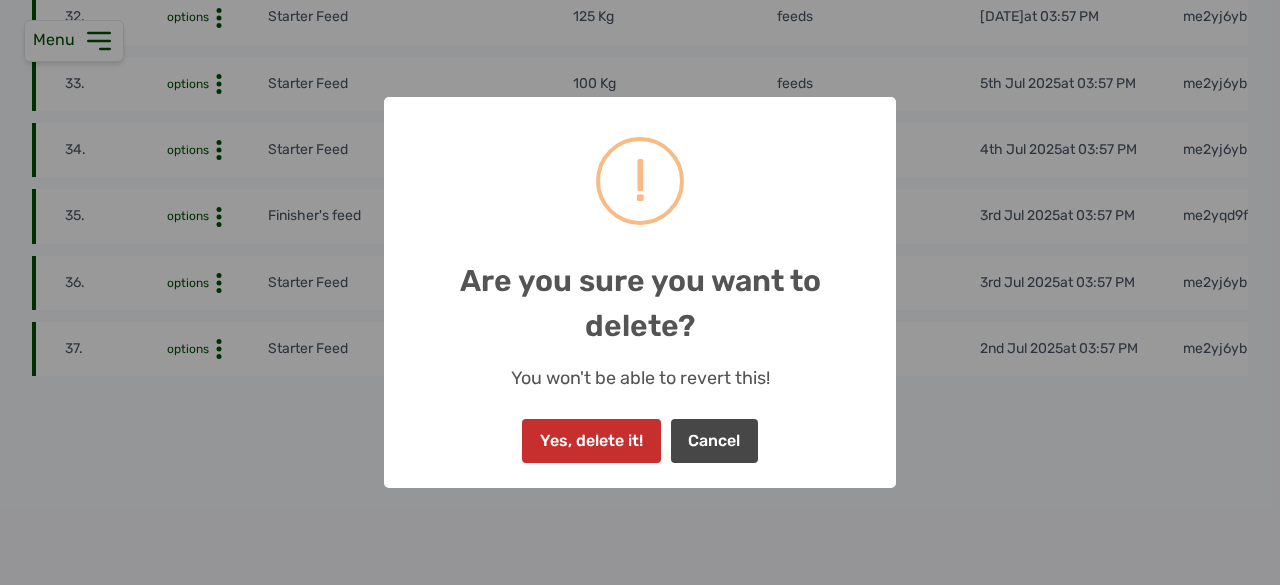 click on "Yes, delete it!" at bounding box center (591, 441) 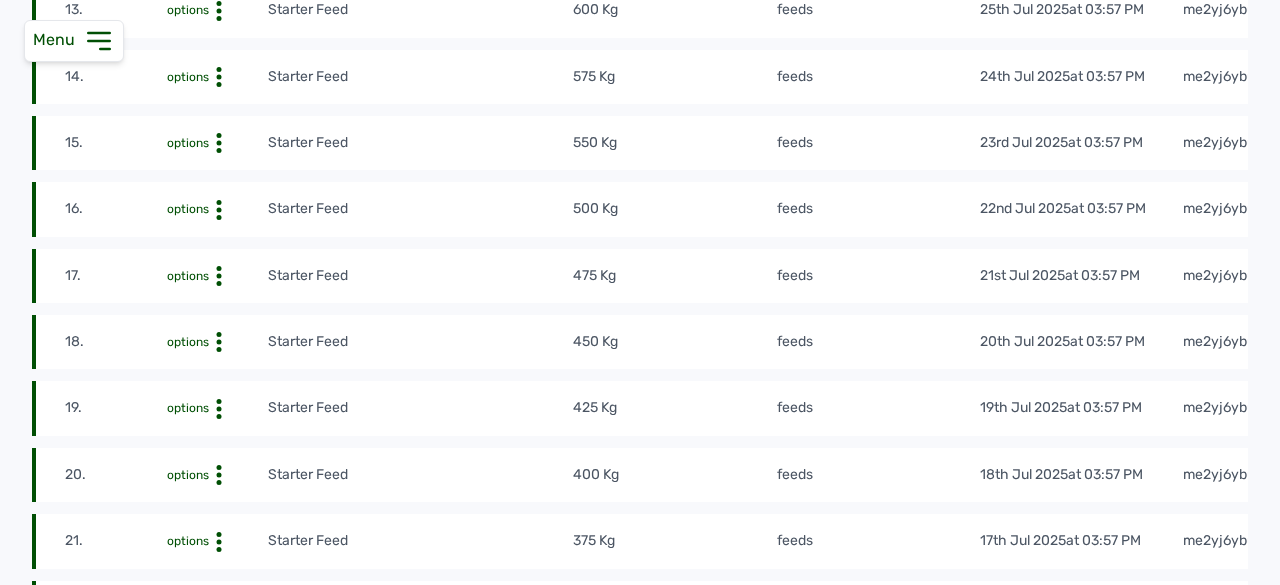 scroll, scrollTop: 1265, scrollLeft: 0, axis: vertical 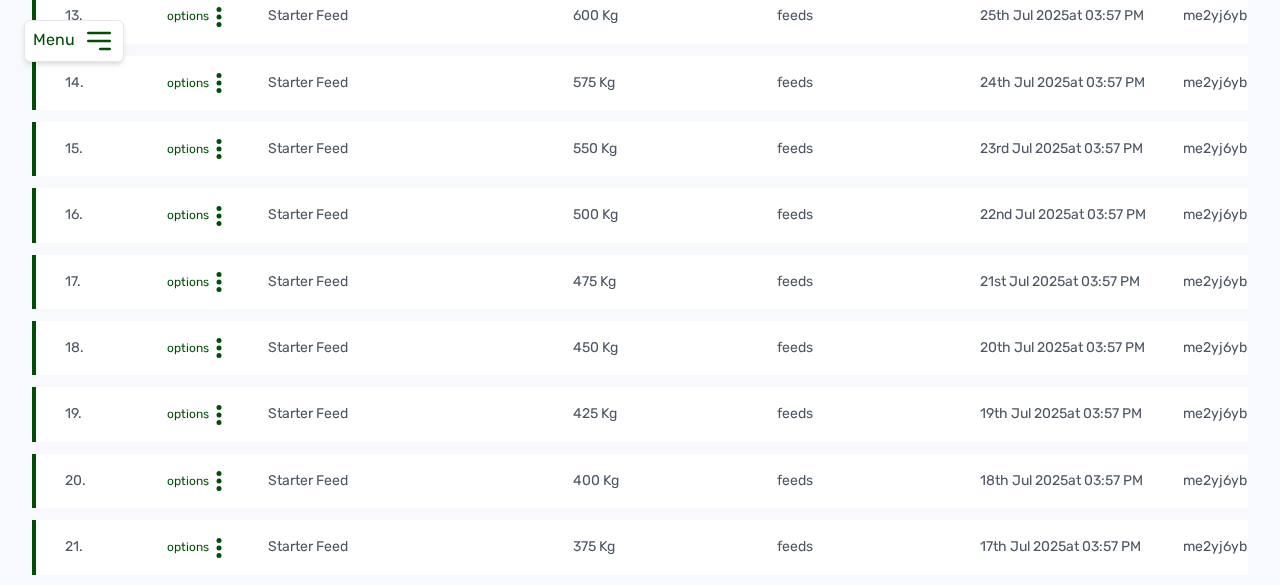 click 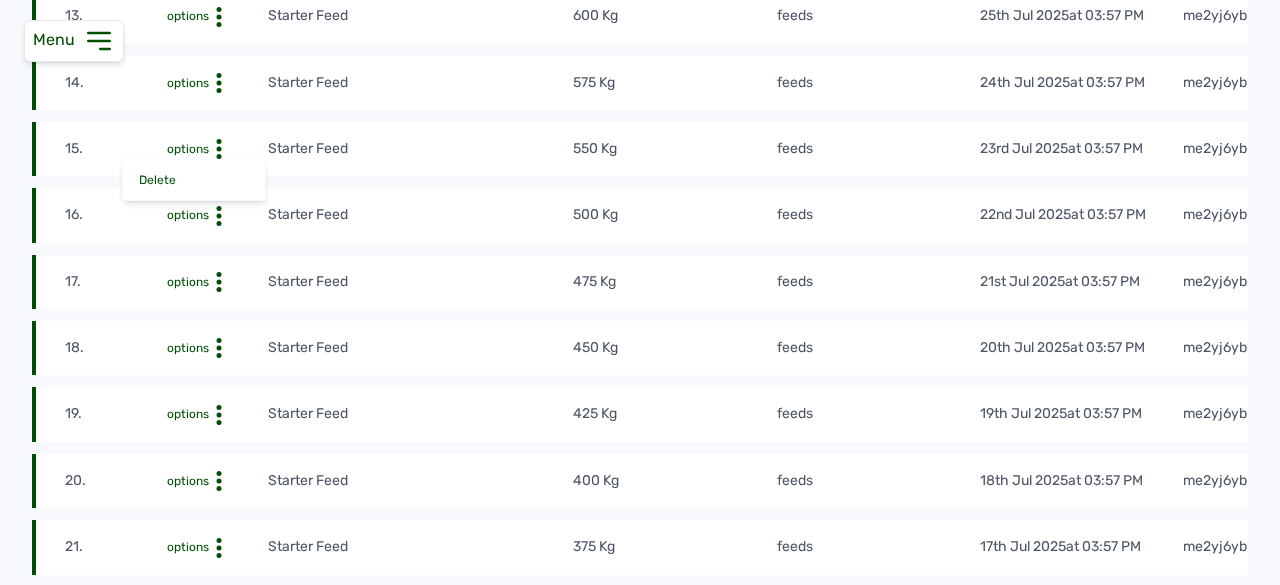 click on "options" at bounding box center (188, 149) 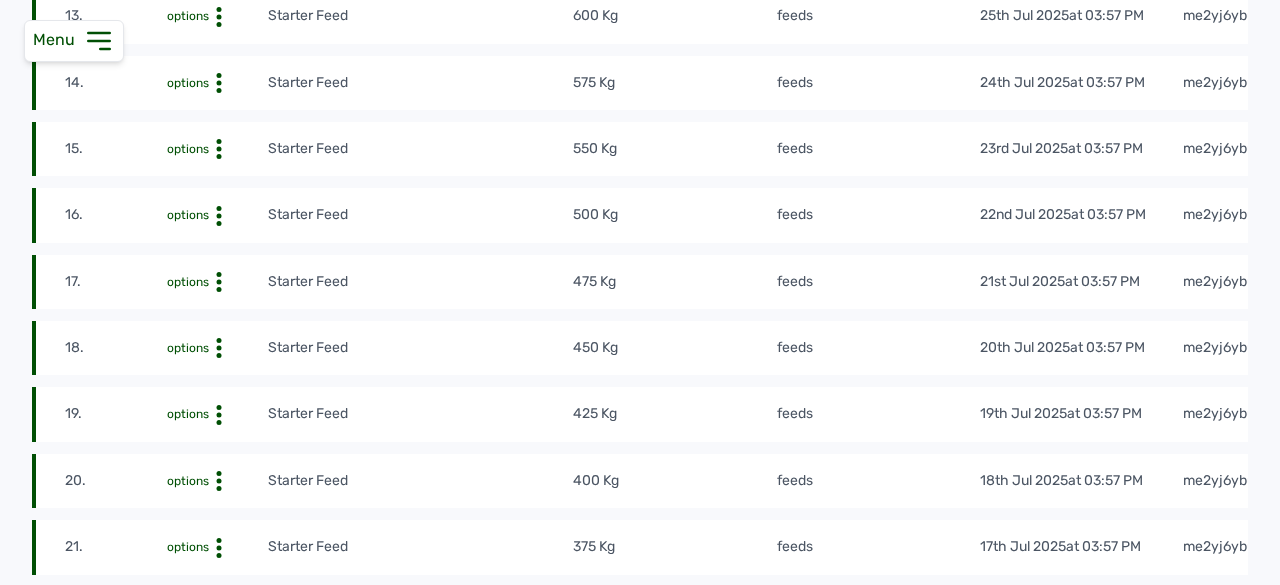 click on "options" at bounding box center [188, 149] 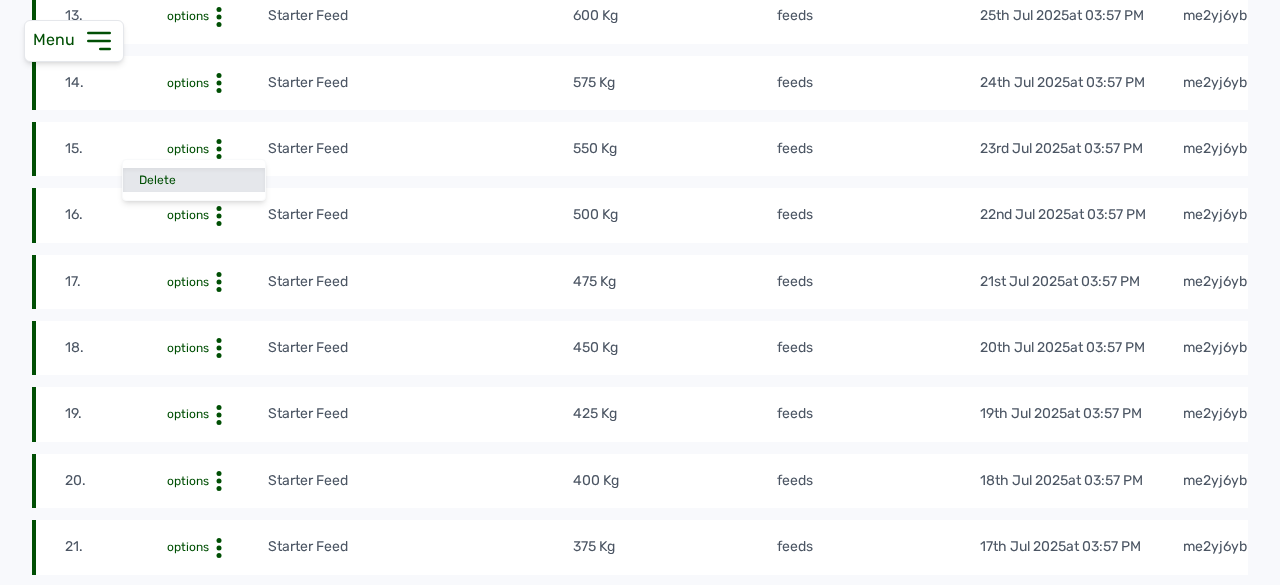 click on "Delete" at bounding box center (194, 180) 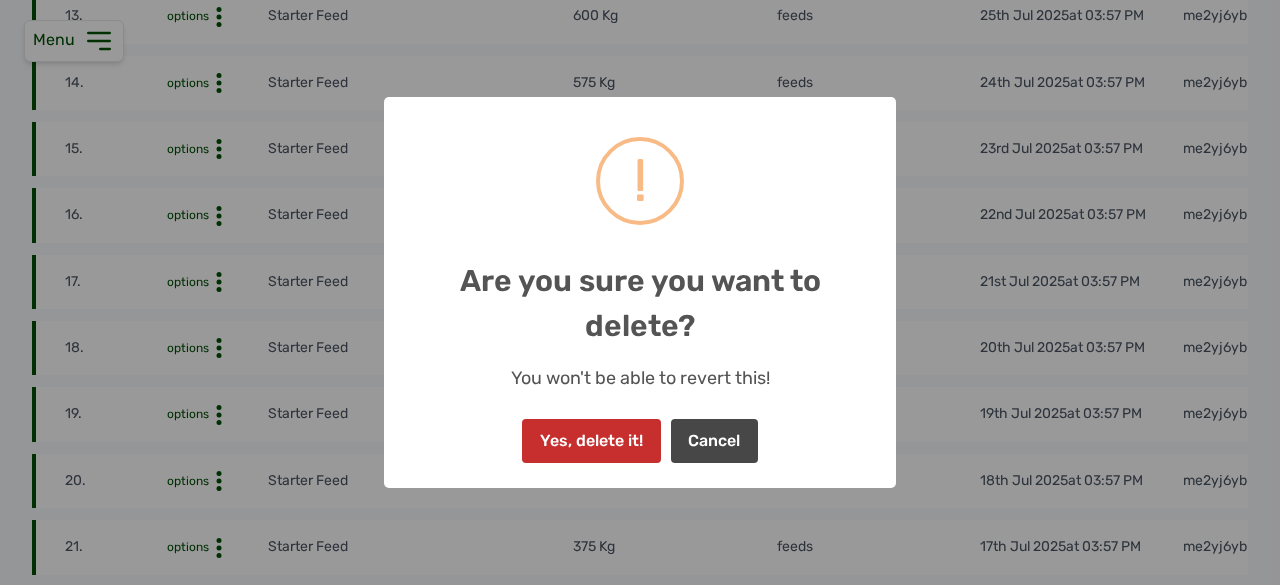 click on "Yes, delete it!" at bounding box center (591, 441) 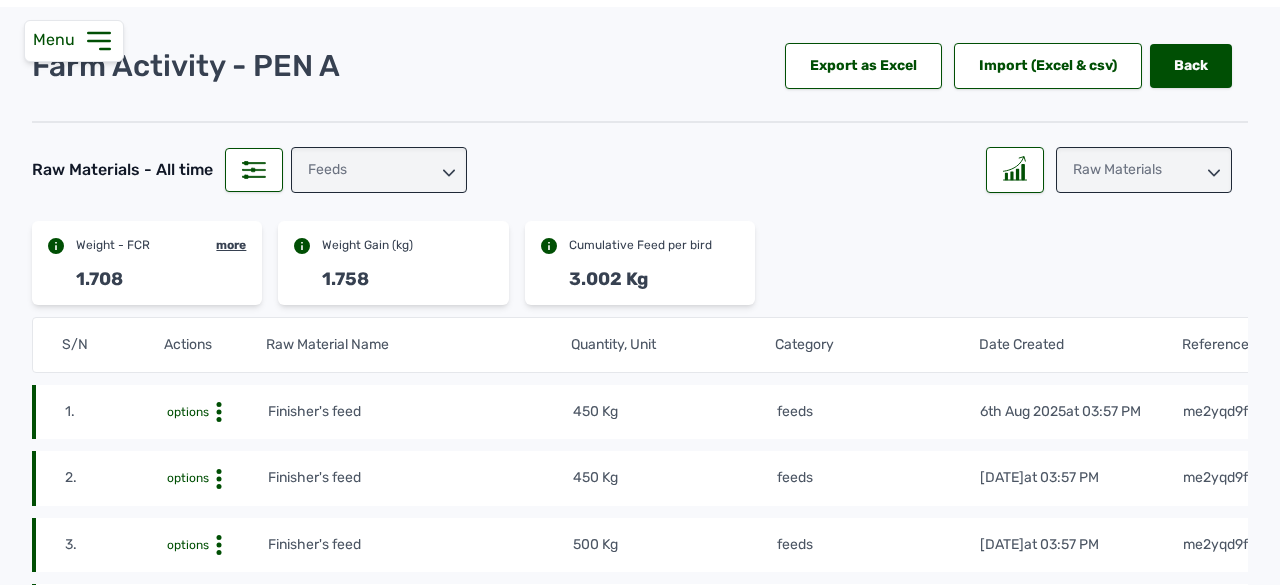 scroll, scrollTop: 0, scrollLeft: 0, axis: both 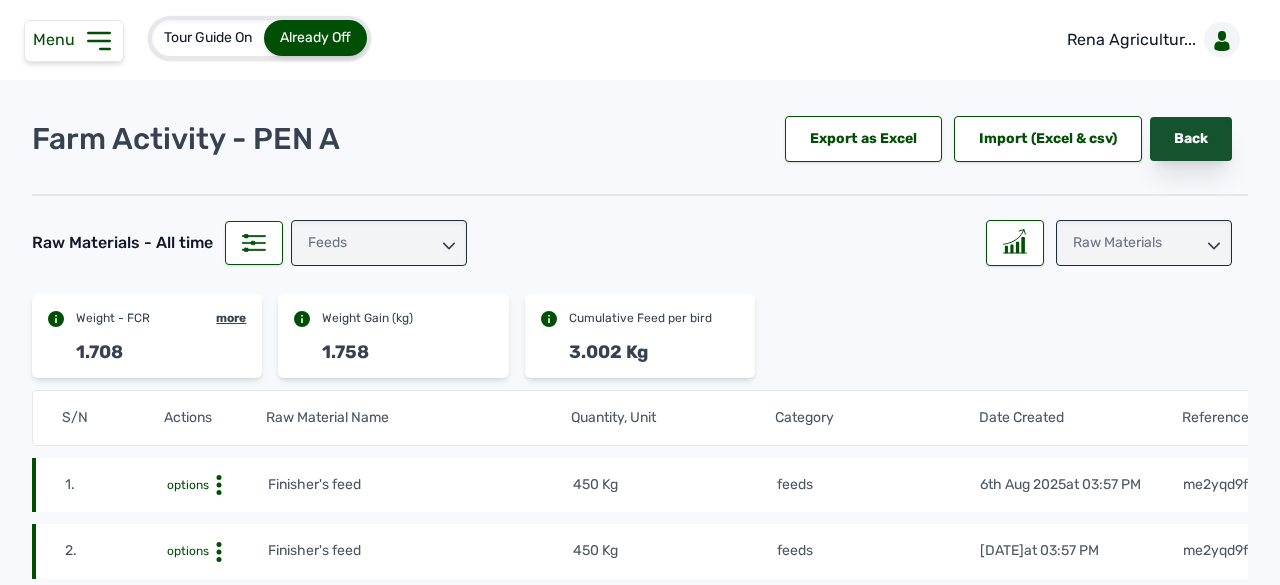 click on "Back" at bounding box center [1191, 139] 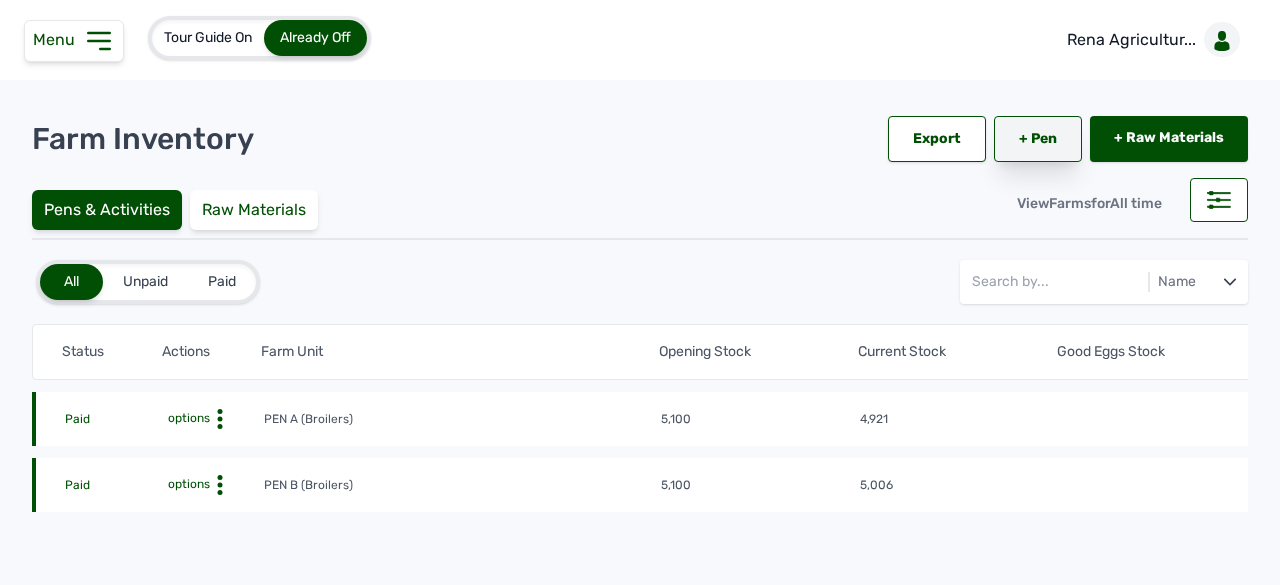 click on "+ Pen" at bounding box center (1038, 139) 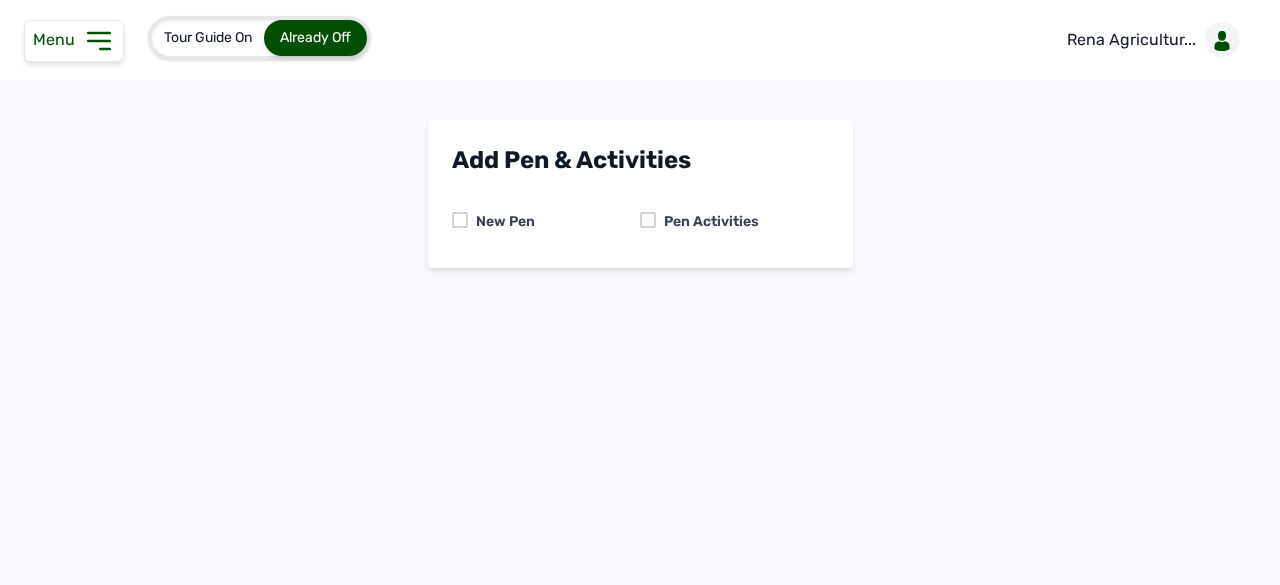 click at bounding box center (648, 220) 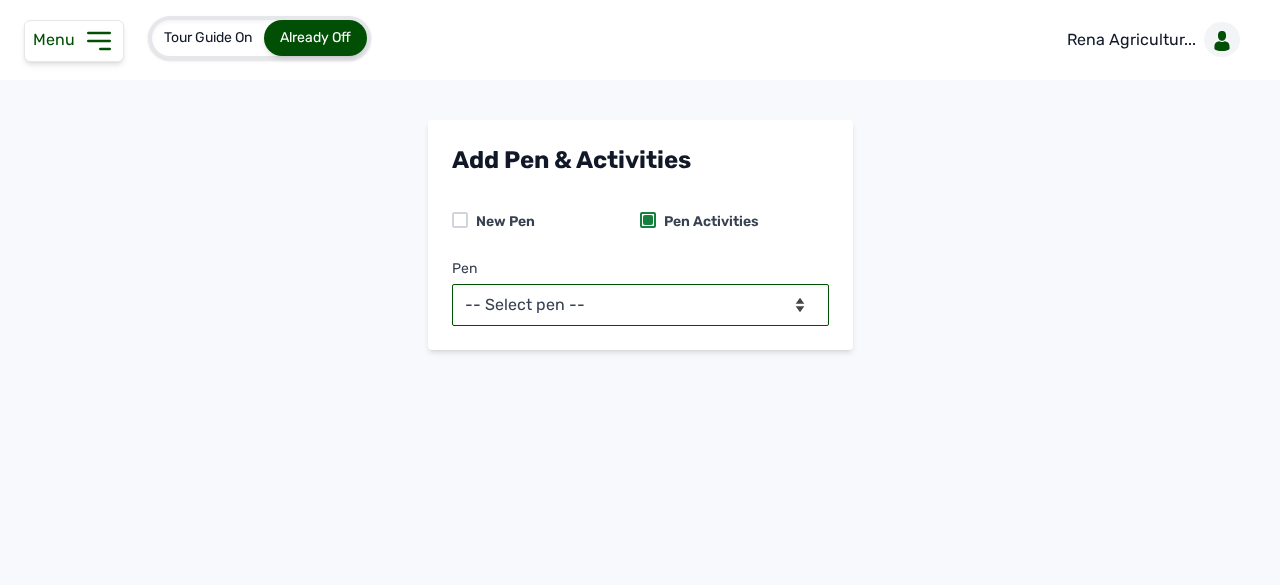 click on "-- Select pen -- PEN A (Broilers) PEN B (Broilers)" at bounding box center (640, 305) 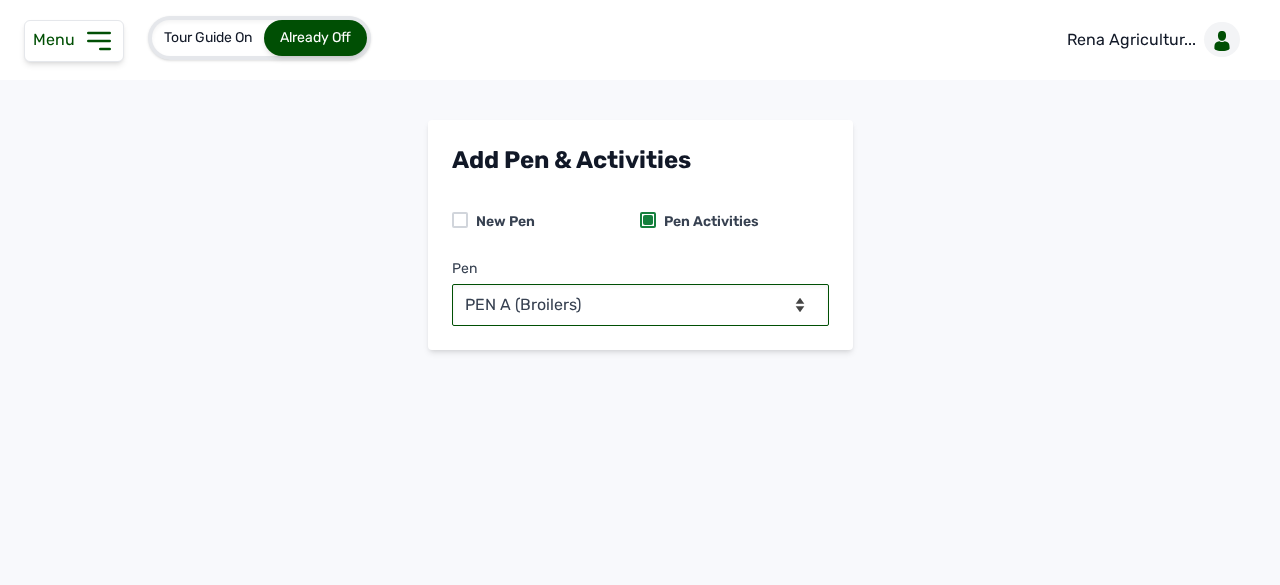 click on "-- Select pen -- PEN A (Broilers) PEN B (Broilers)" at bounding box center (640, 305) 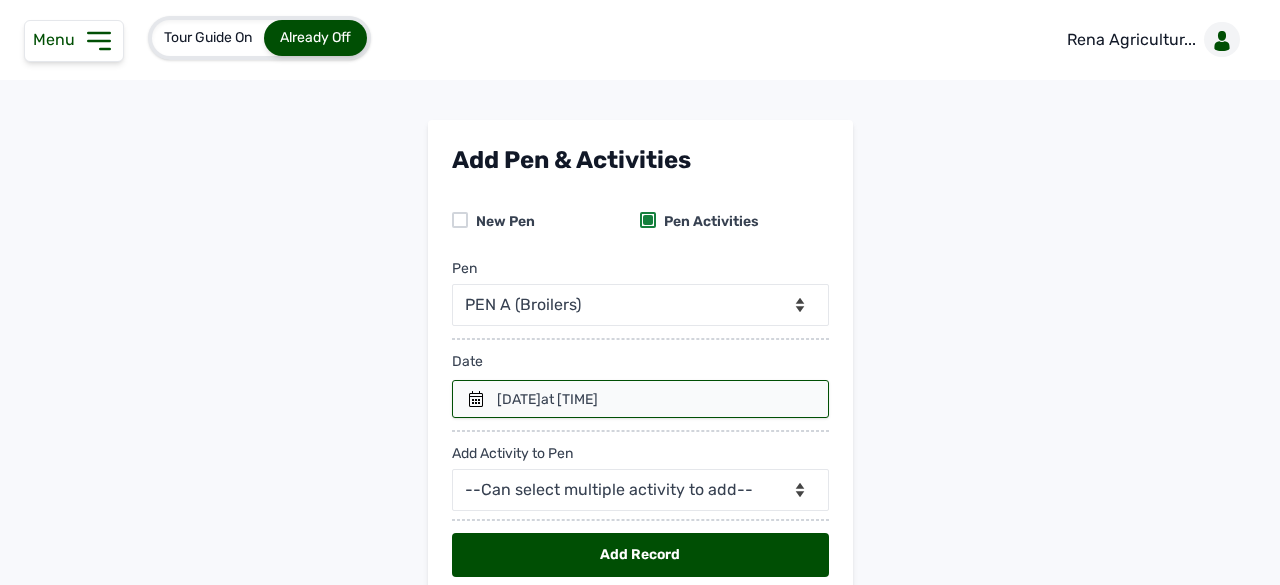 click at bounding box center [640, 399] 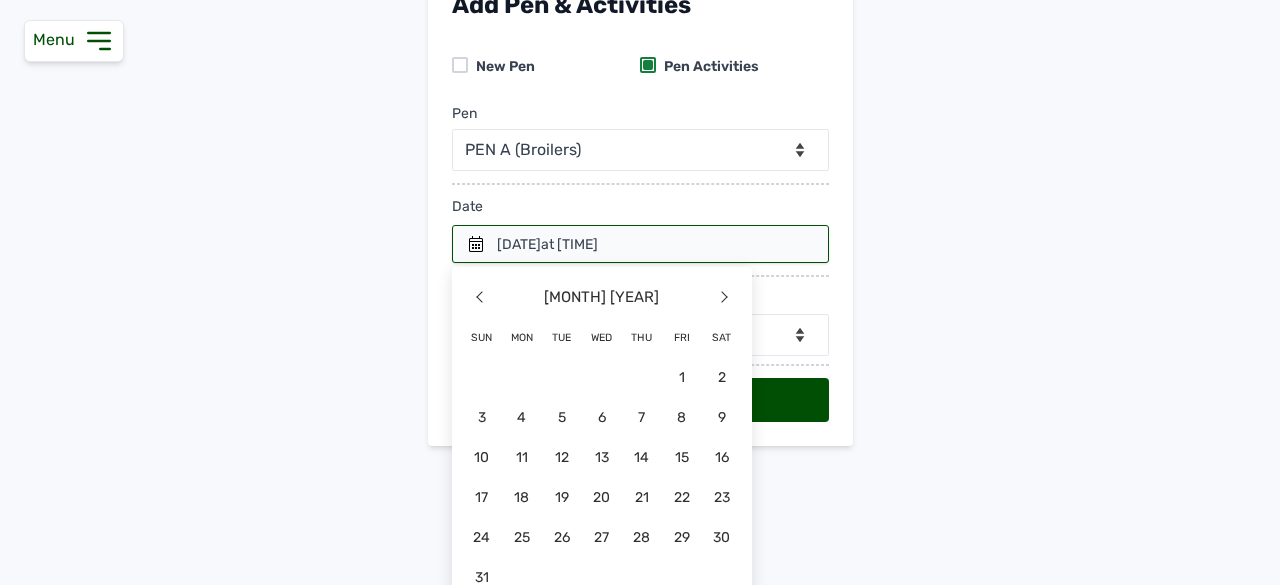 scroll, scrollTop: 156, scrollLeft: 0, axis: vertical 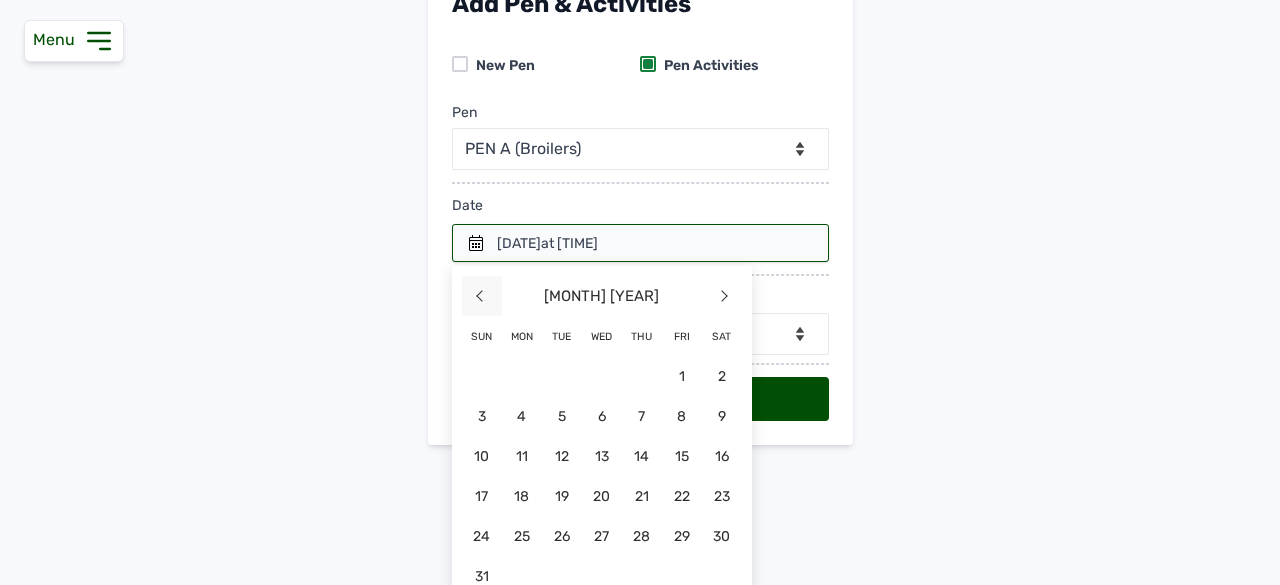 click on "<" at bounding box center (482, 296) 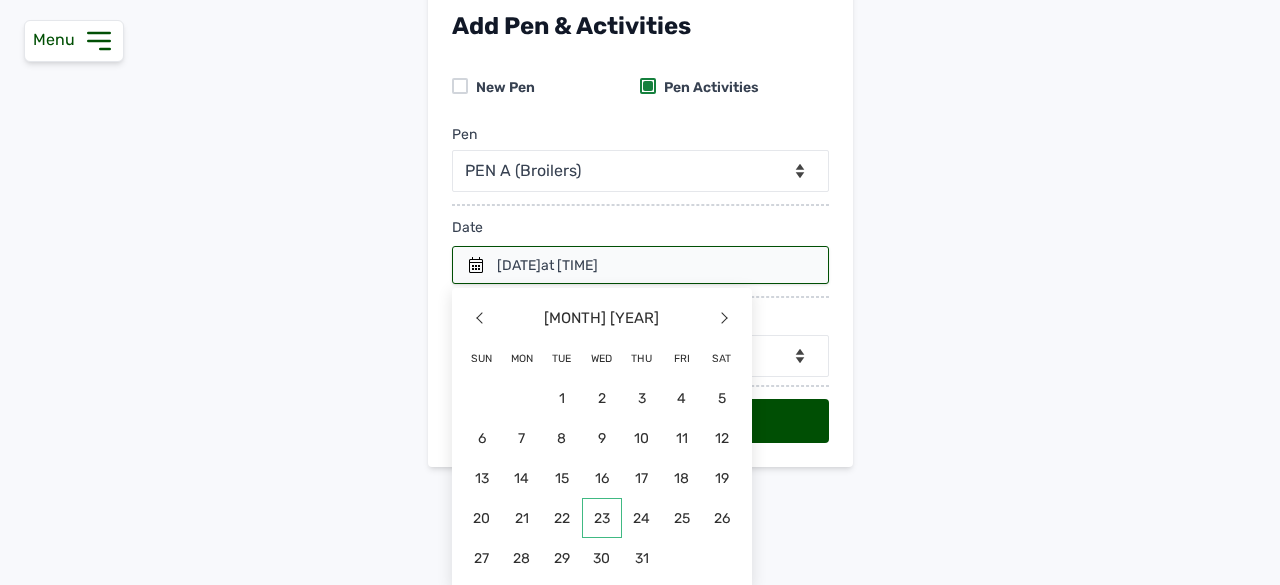 click on "23" 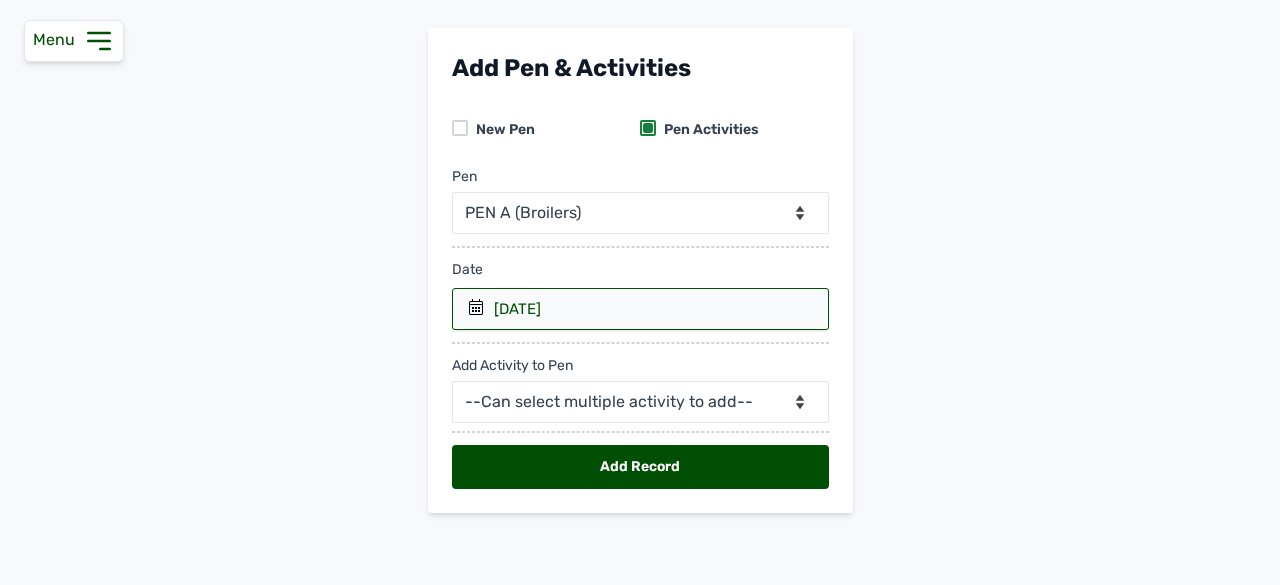 scroll, scrollTop: 88, scrollLeft: 0, axis: vertical 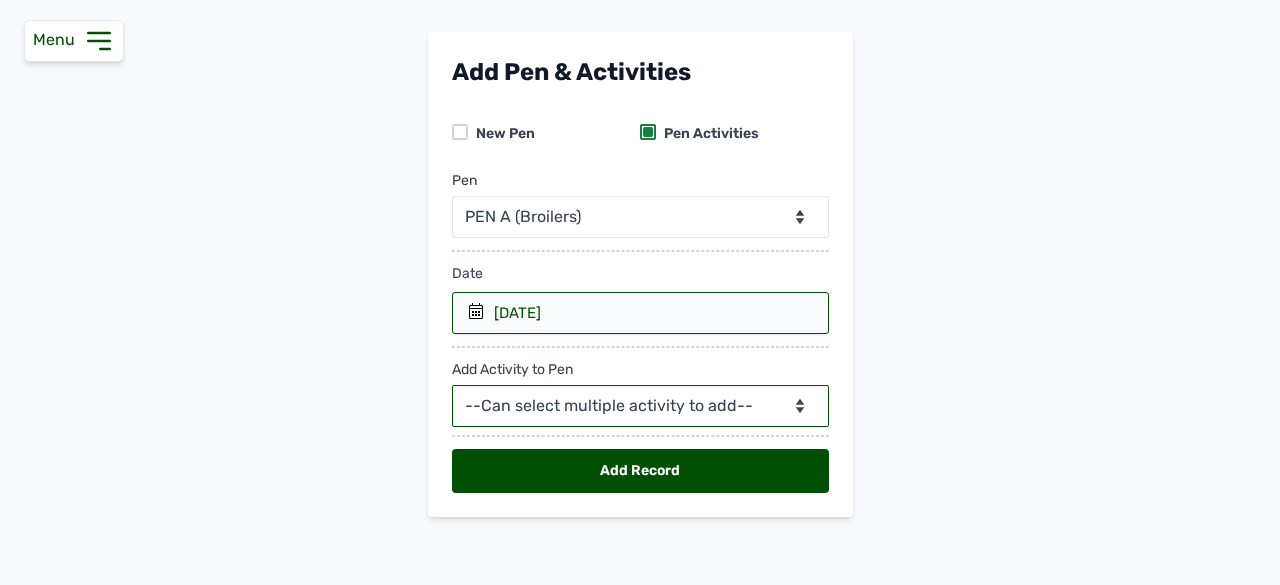 click on "--Can select multiple activity to add-- Raw Material Losses Weight" at bounding box center [640, 406] 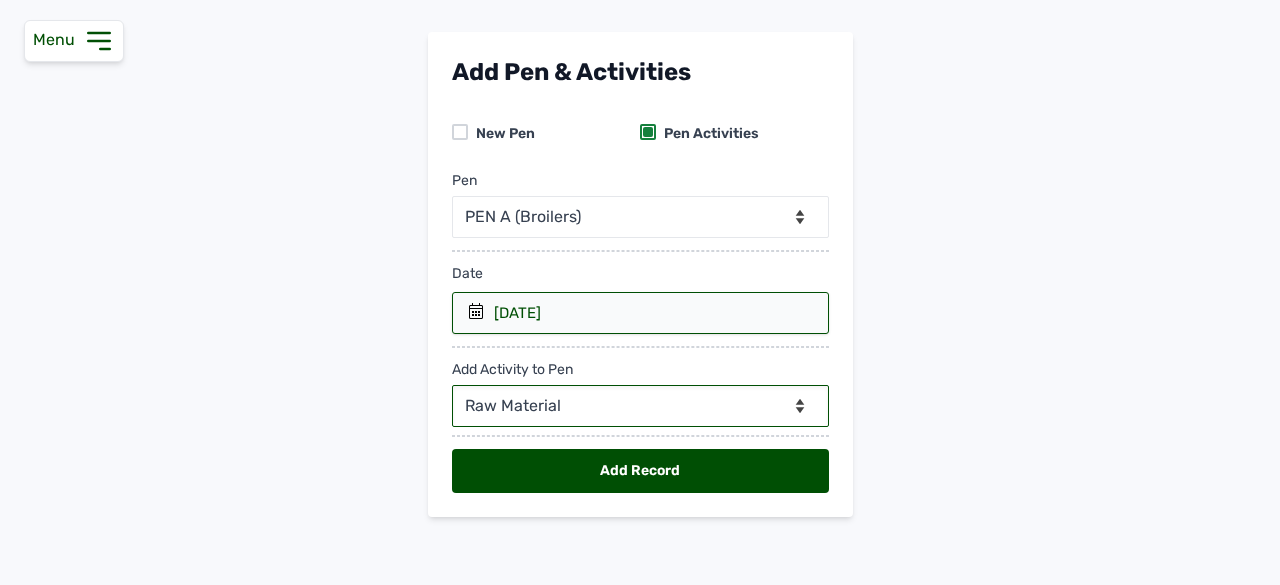 click on "--Can select multiple activity to add-- Raw Material Losses Weight" at bounding box center (640, 406) 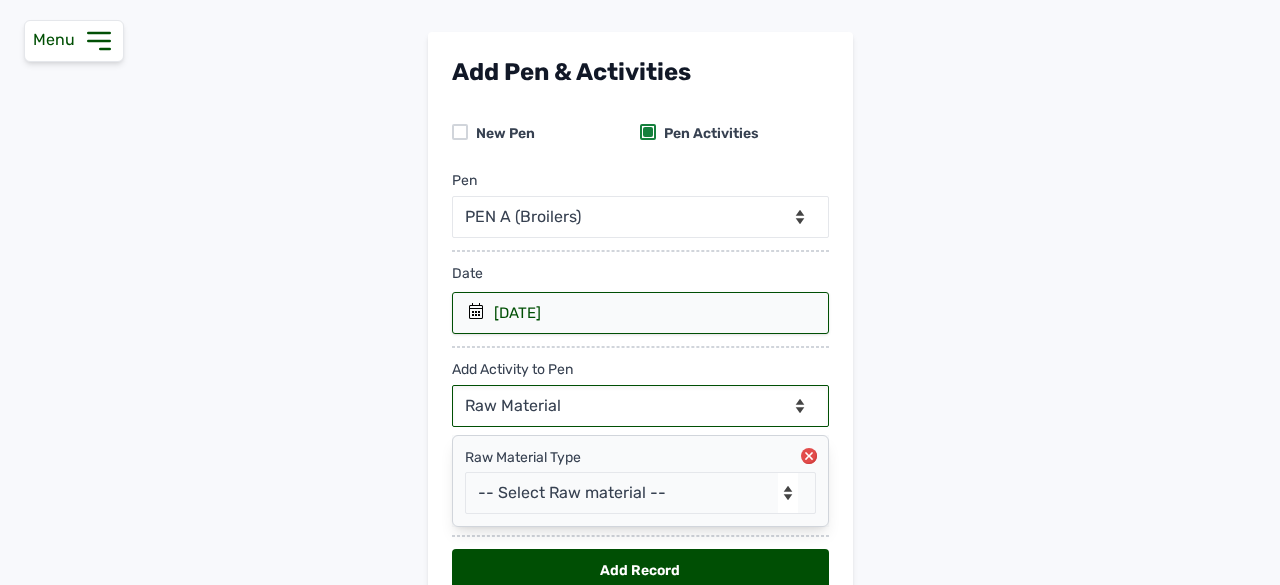 scroll, scrollTop: 186, scrollLeft: 0, axis: vertical 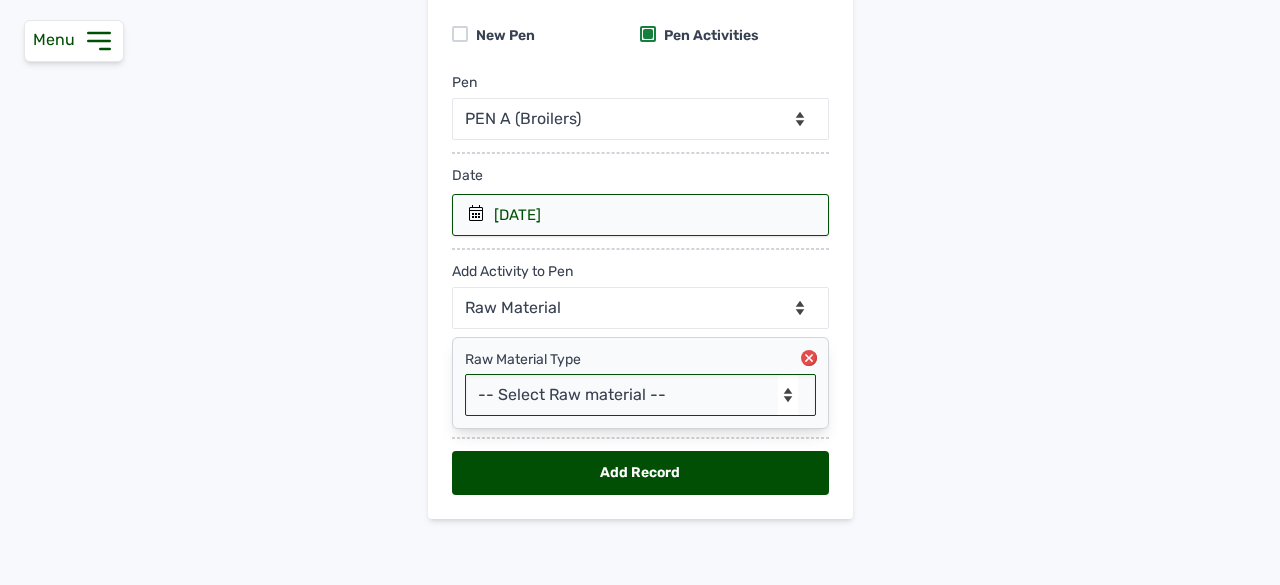 click on "-- Select Raw material -- feeds medications vaccines Biomass Fuel" at bounding box center (640, 395) 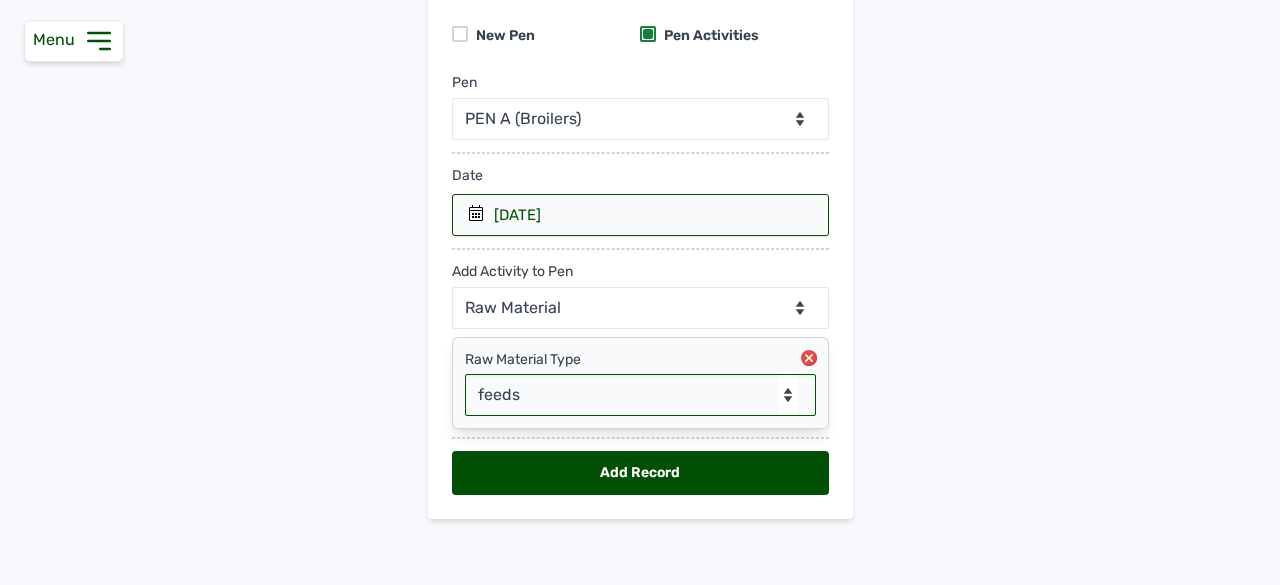 click on "-- Select Raw material -- feeds medications vaccines Biomass Fuel" at bounding box center (640, 395) 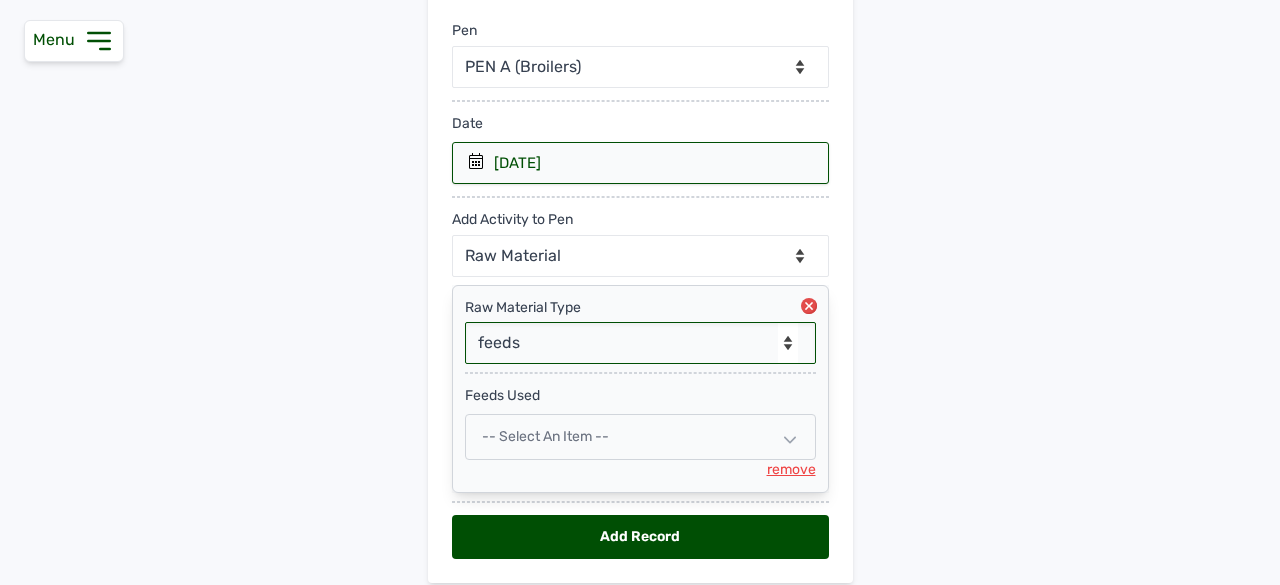 scroll, scrollTop: 238, scrollLeft: 0, axis: vertical 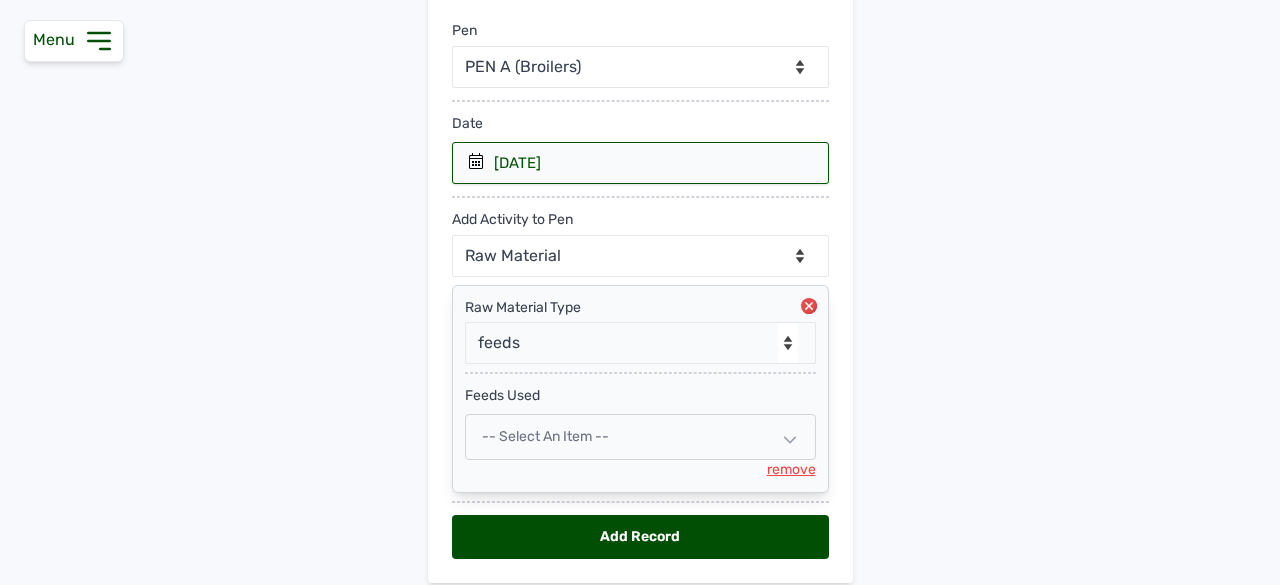 click on "-- Select an Item --" at bounding box center (640, 437) 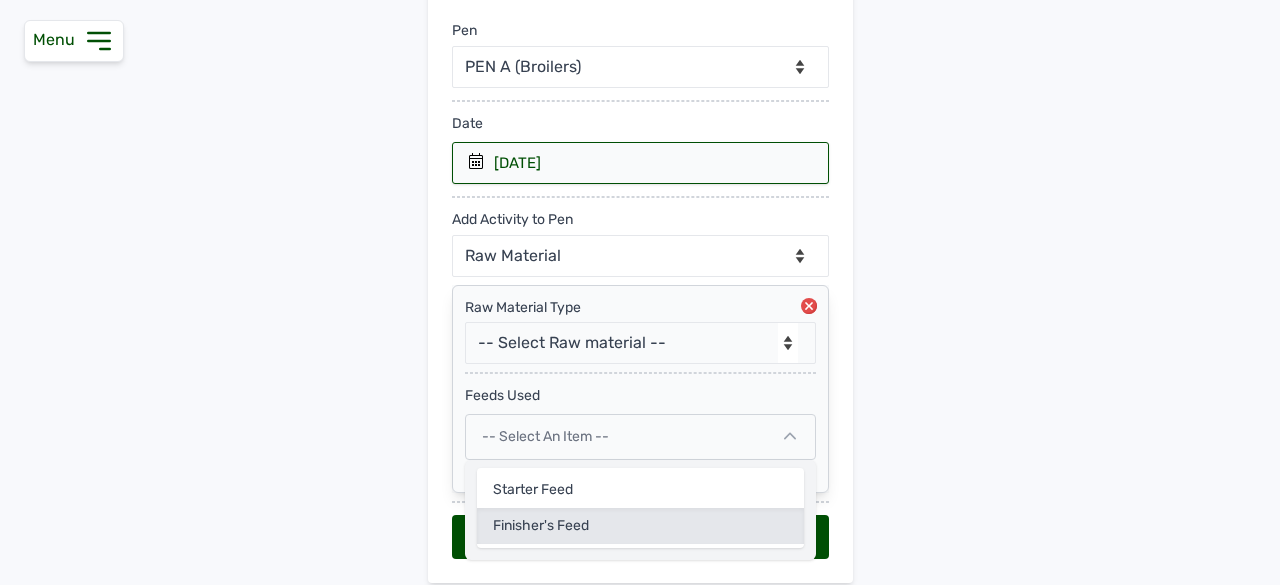 click on "Finisher's feed" 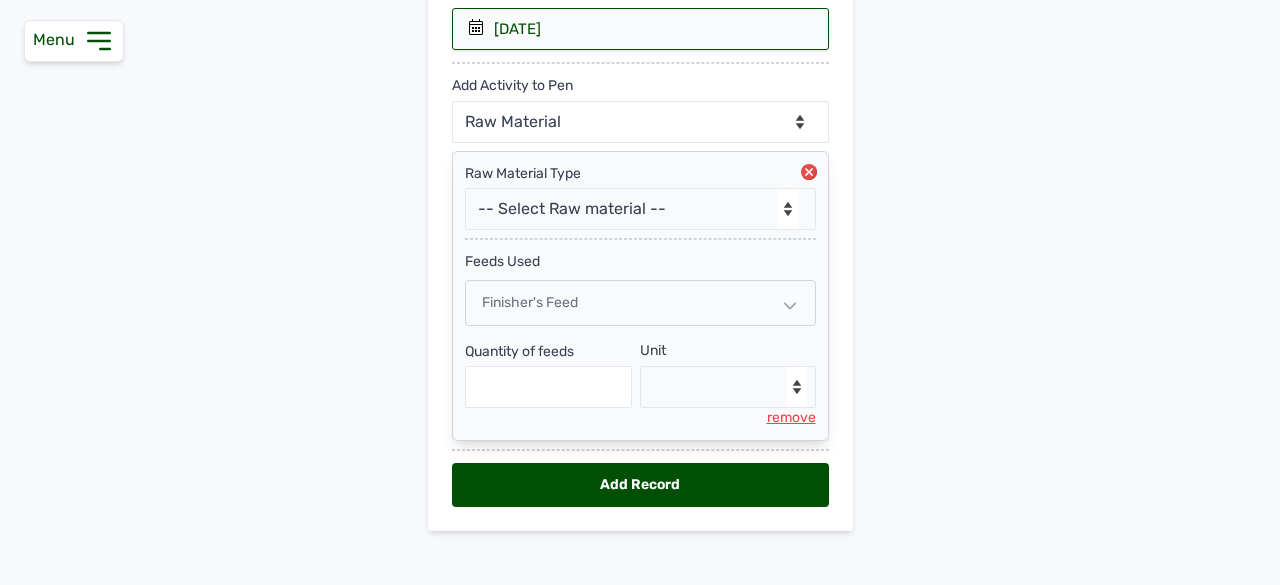 scroll, scrollTop: 382, scrollLeft: 0, axis: vertical 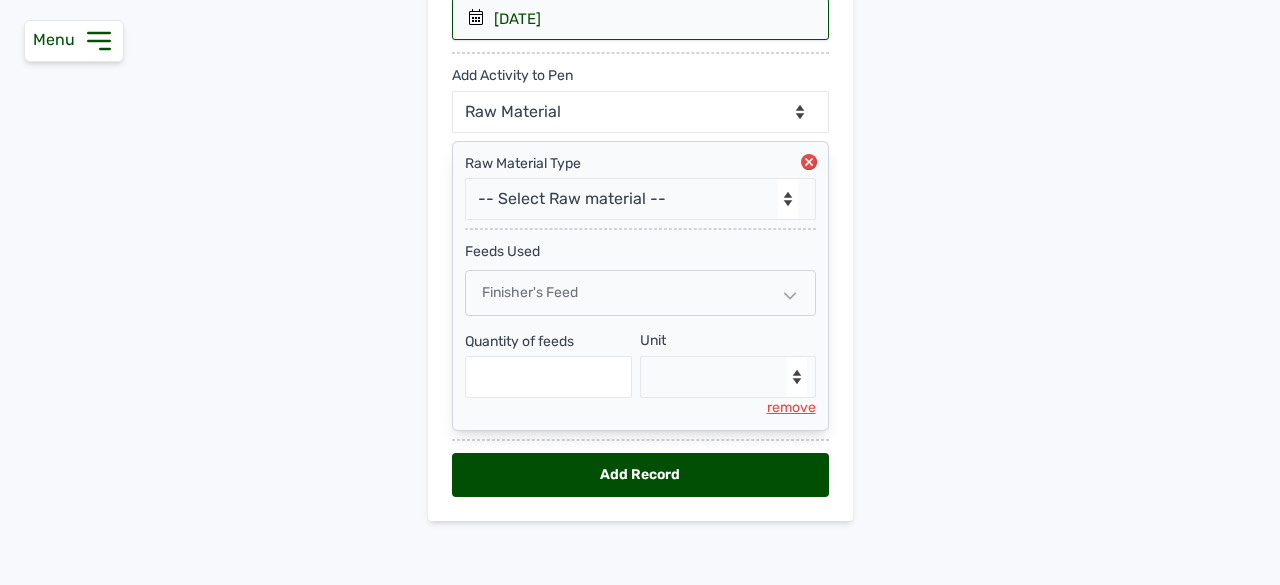 click on "Finisher's feed" at bounding box center (640, 293) 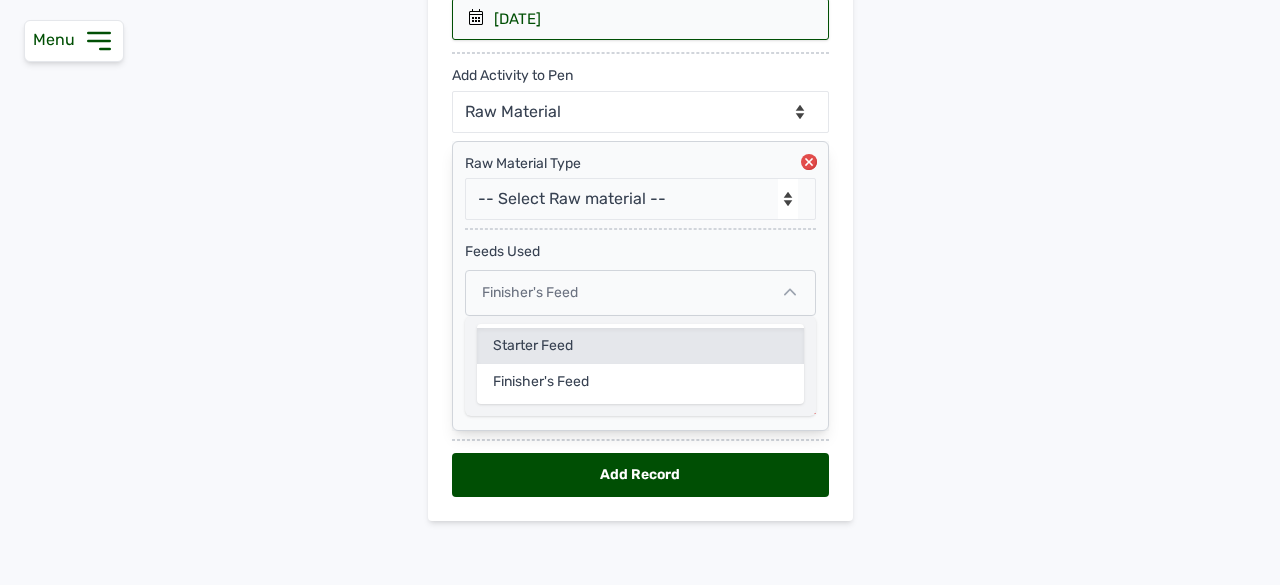 click on "Starter Feed" 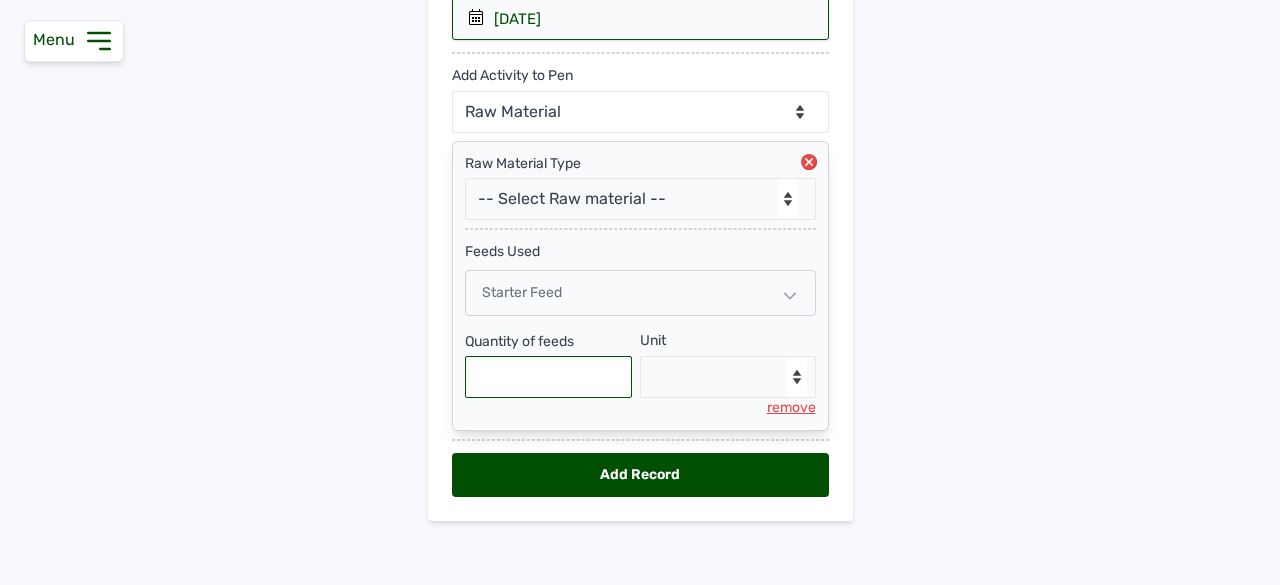 click at bounding box center [549, 377] 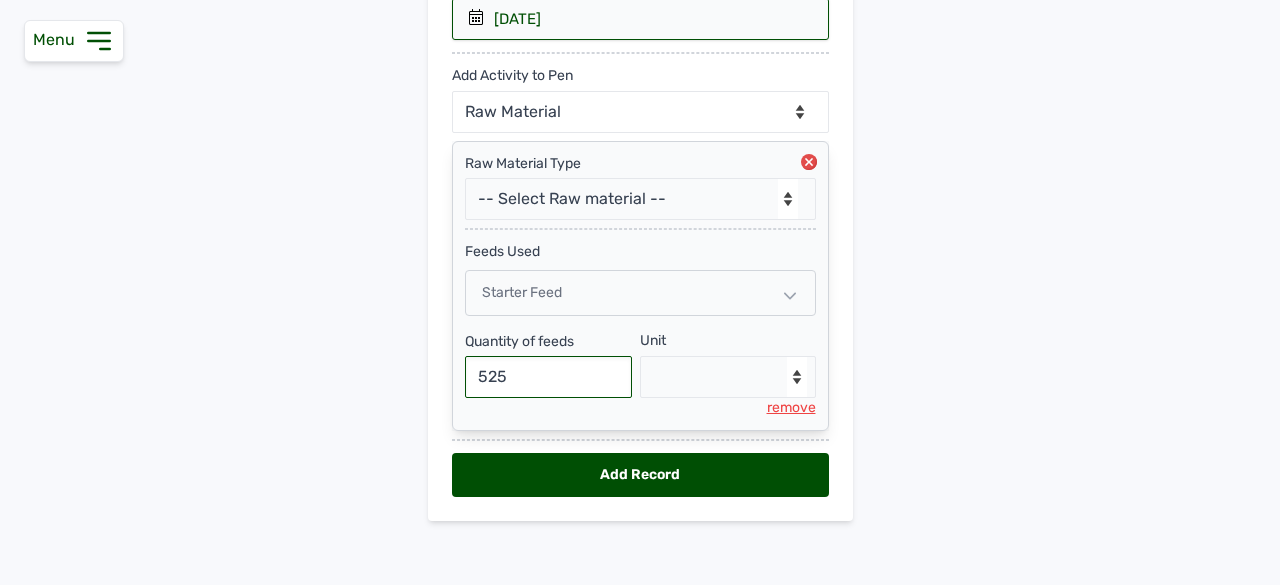 type on "525" 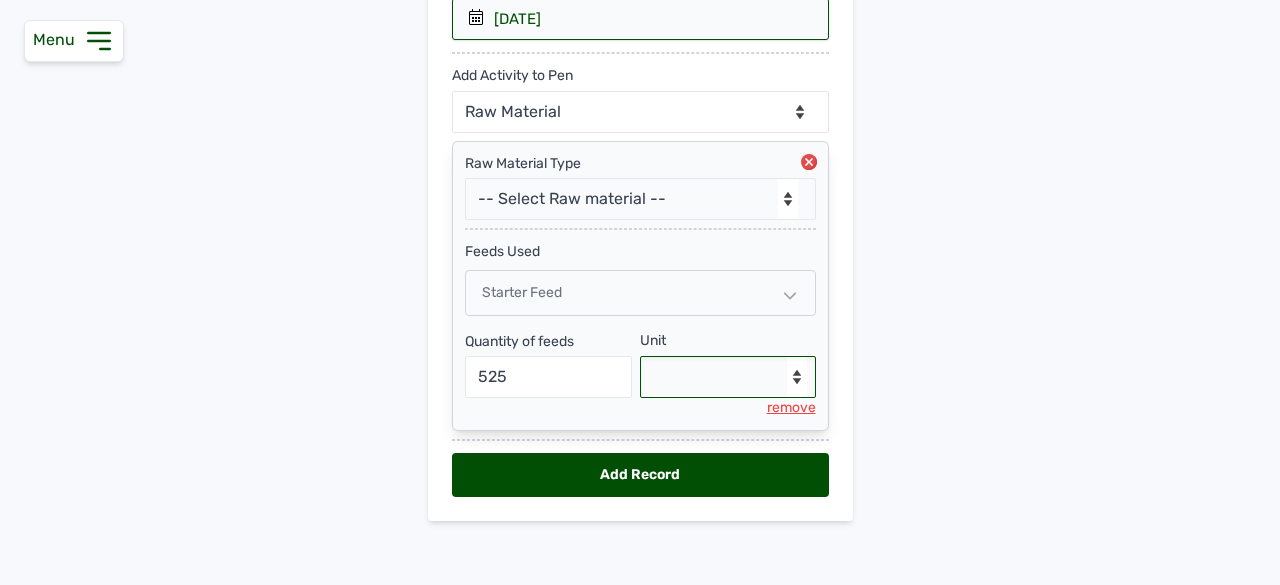 click on "--Select unit-- Bag(s) Kg" at bounding box center [728, 377] 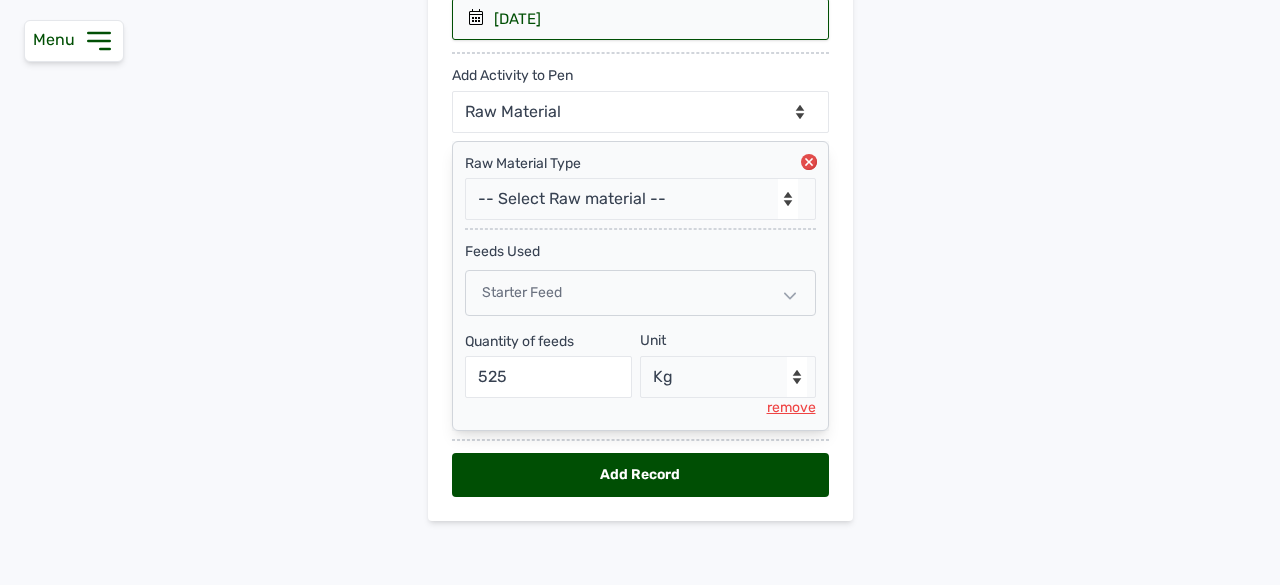 click on "Add Record" at bounding box center [640, 475] 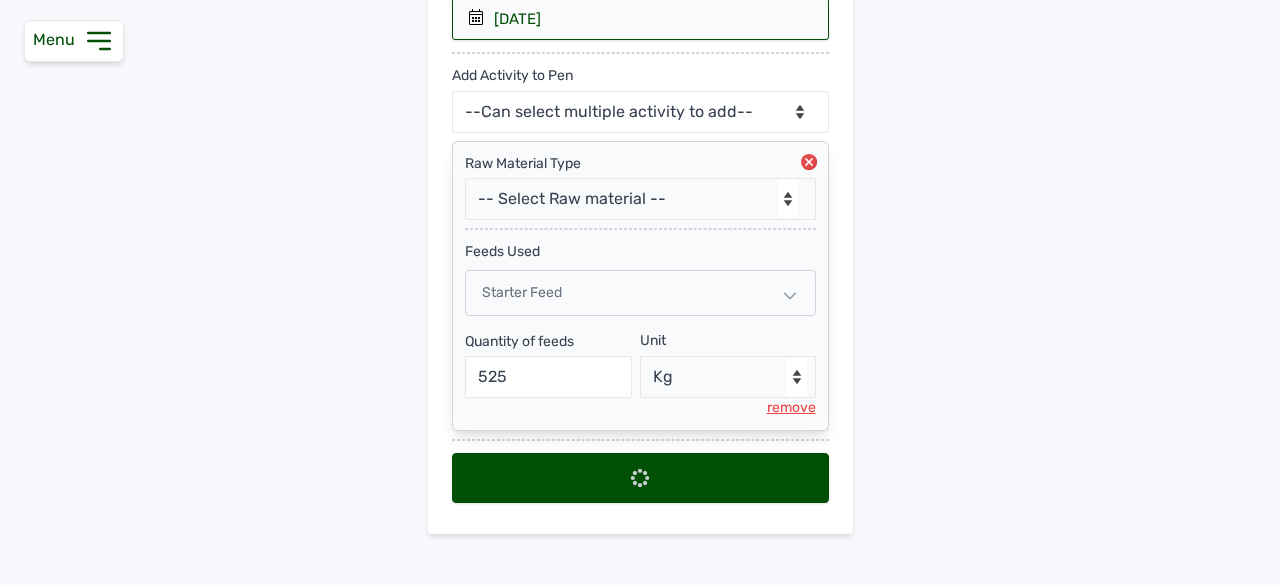 select 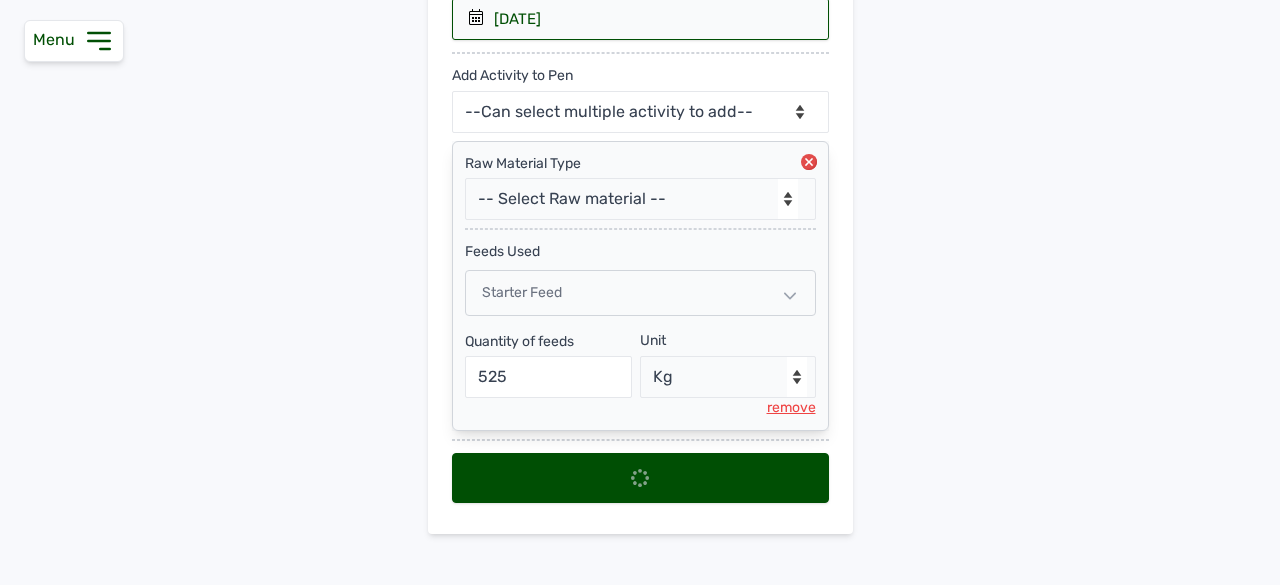 scroll, scrollTop: 0, scrollLeft: 0, axis: both 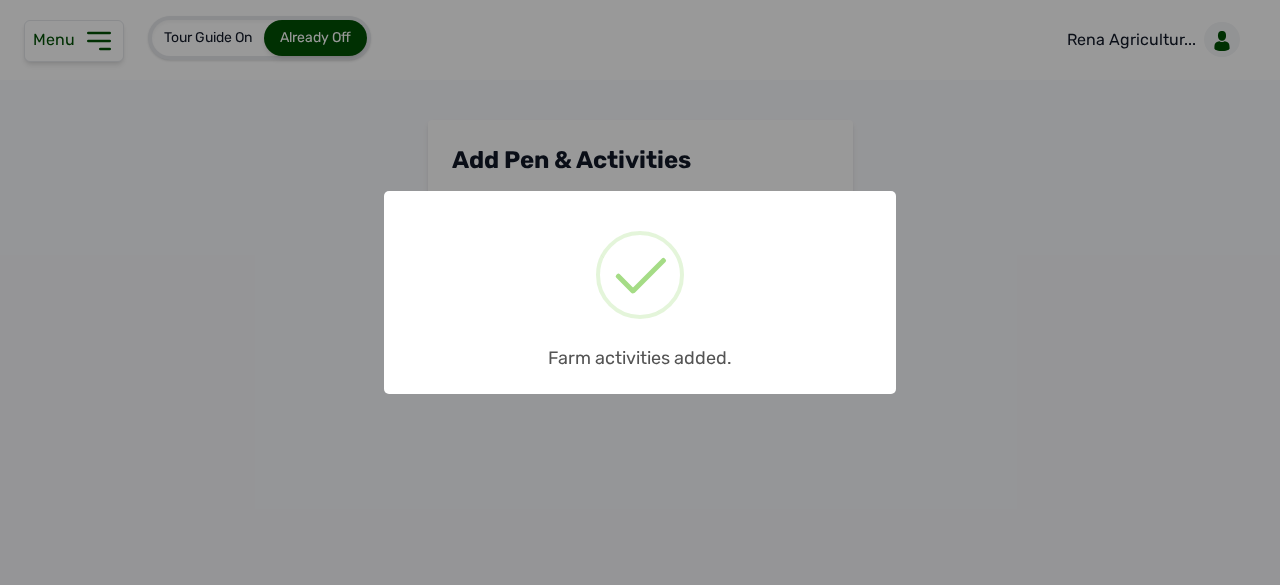 click on "×
Farm activities added. OK No Cancel" at bounding box center (640, 292) 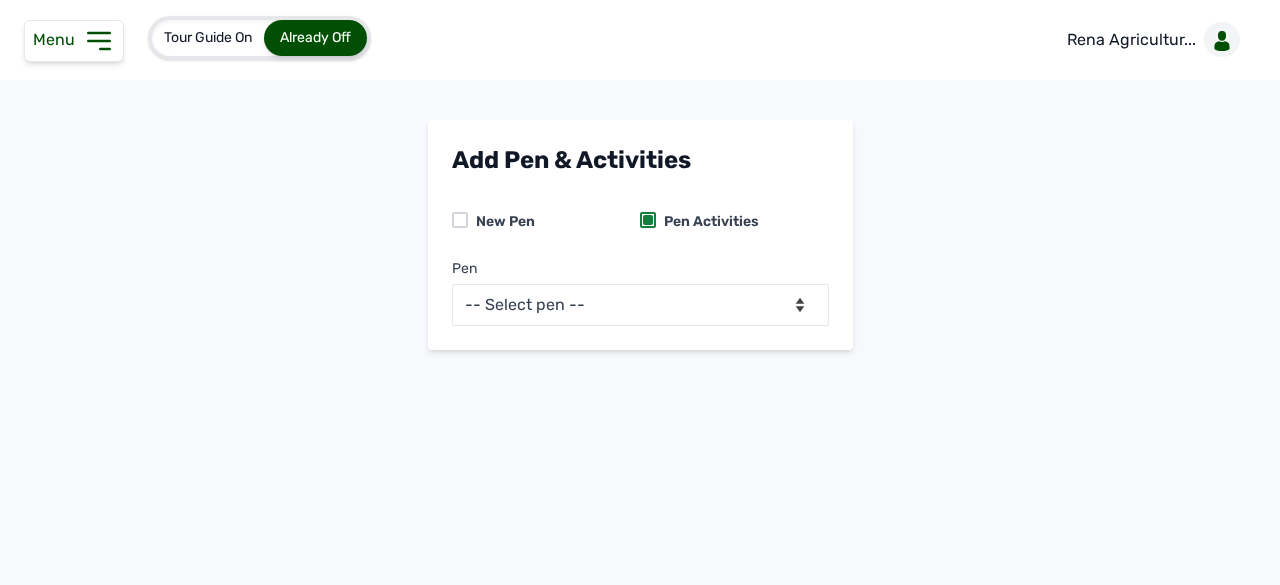 click 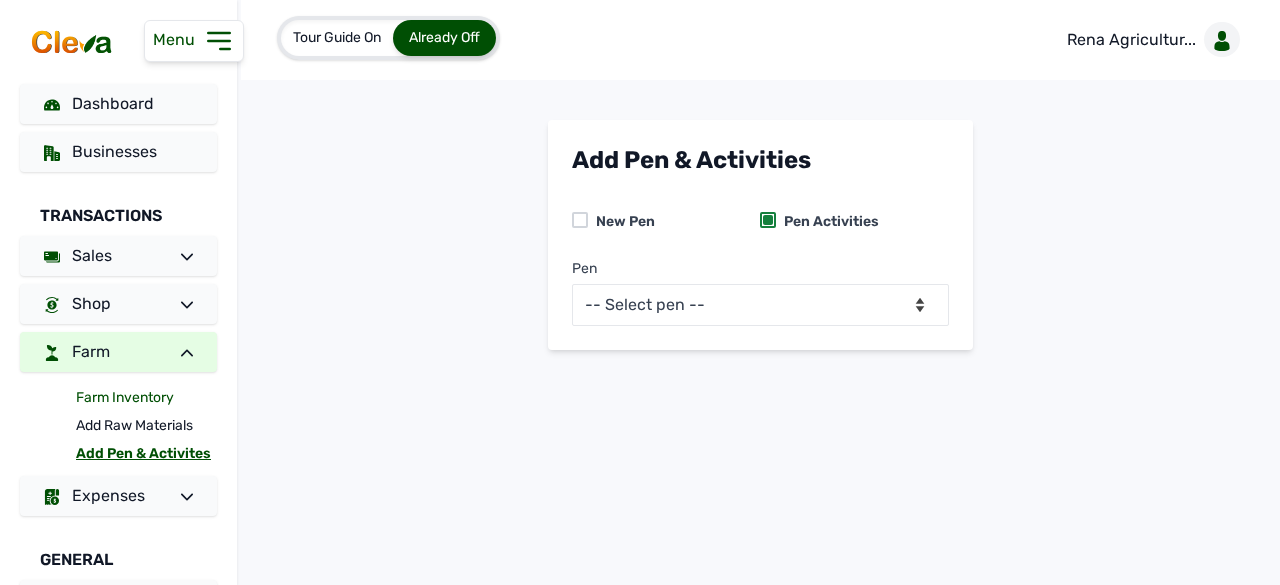 click on "Farm Inventory" at bounding box center [146, 398] 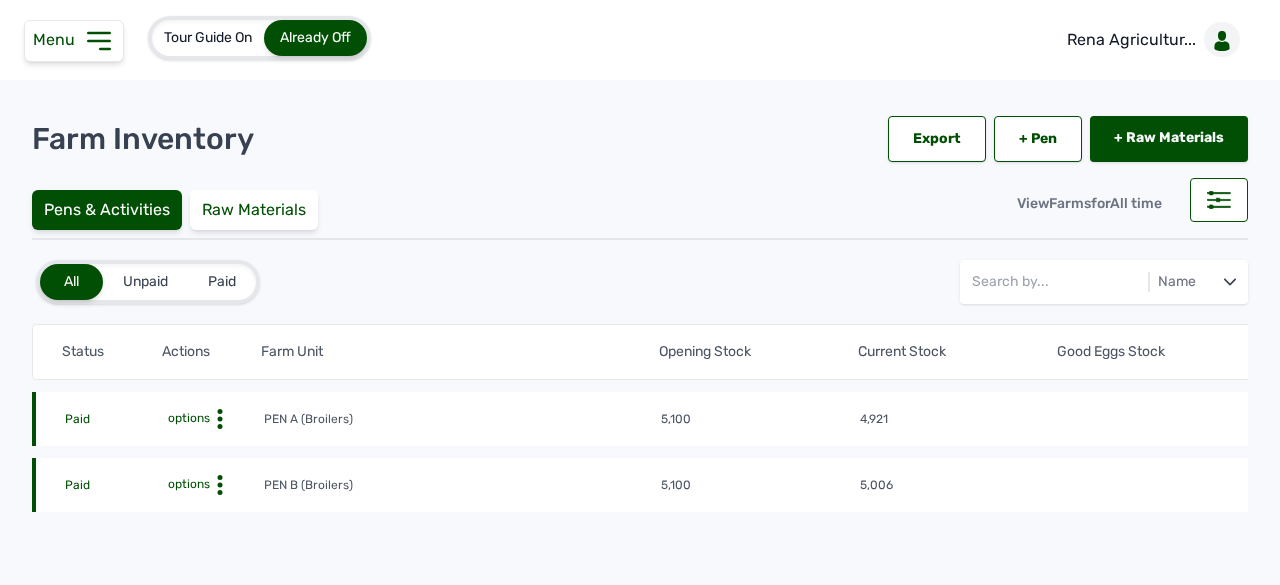 click on "options" at bounding box center [187, 418] 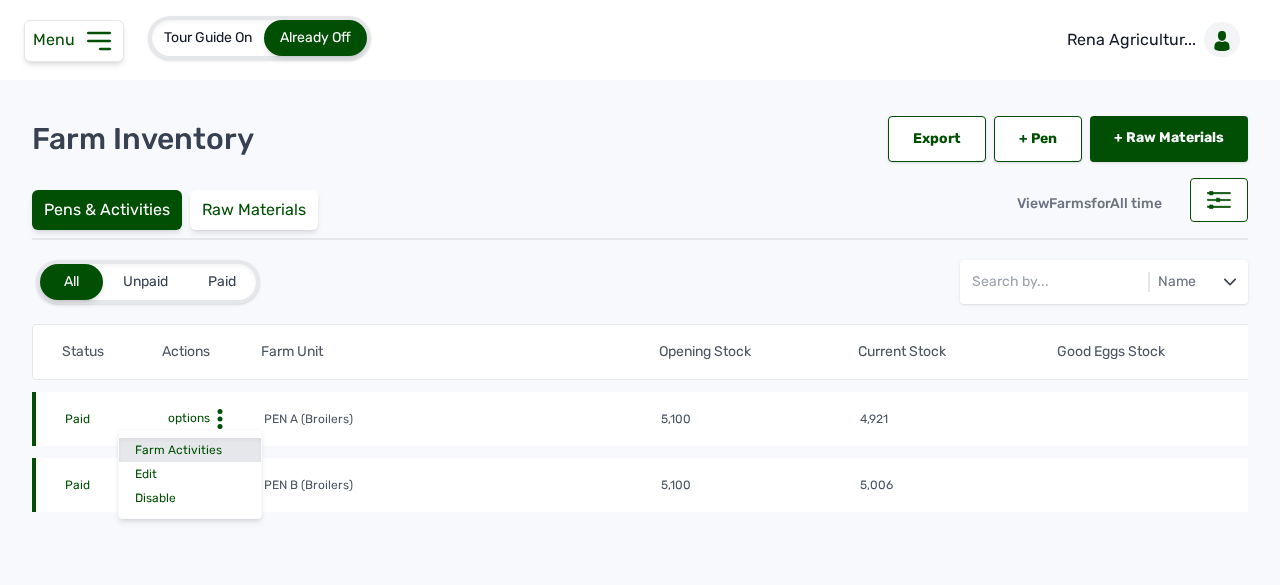 click on "Farm Activities" at bounding box center (190, 450) 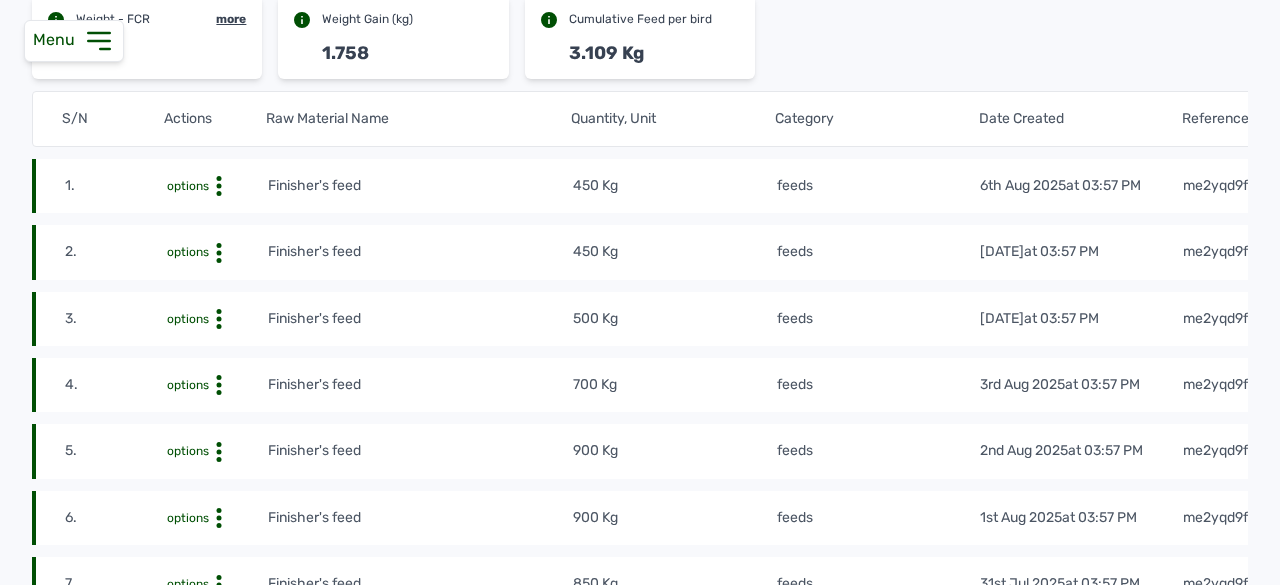 scroll, scrollTop: 187, scrollLeft: 0, axis: vertical 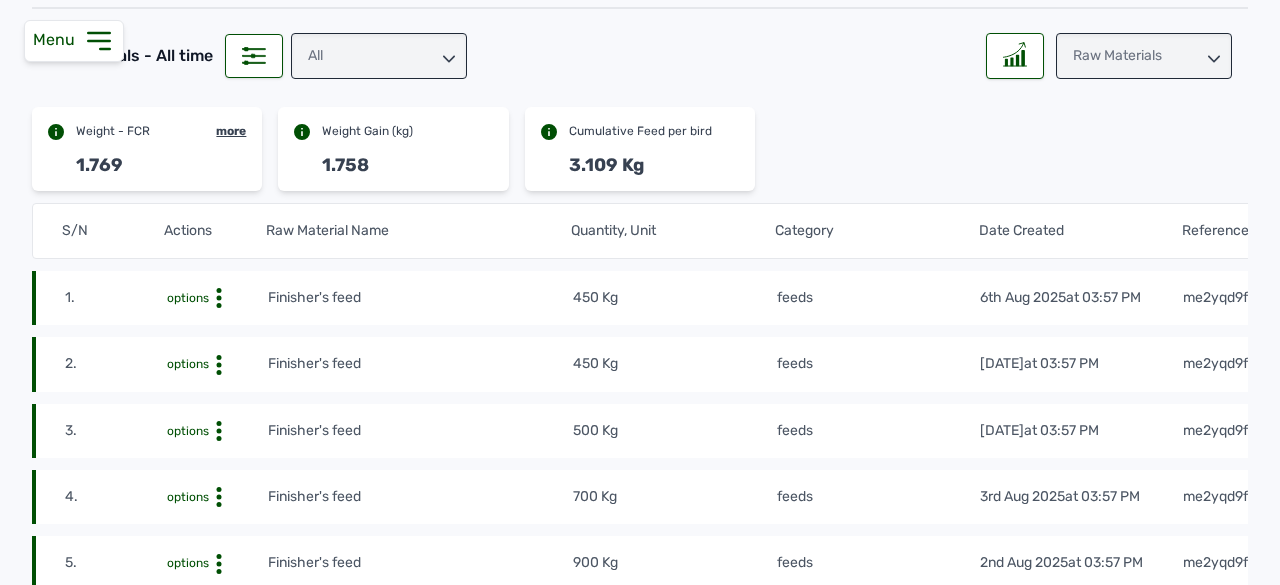 click on "All" at bounding box center [379, 56] 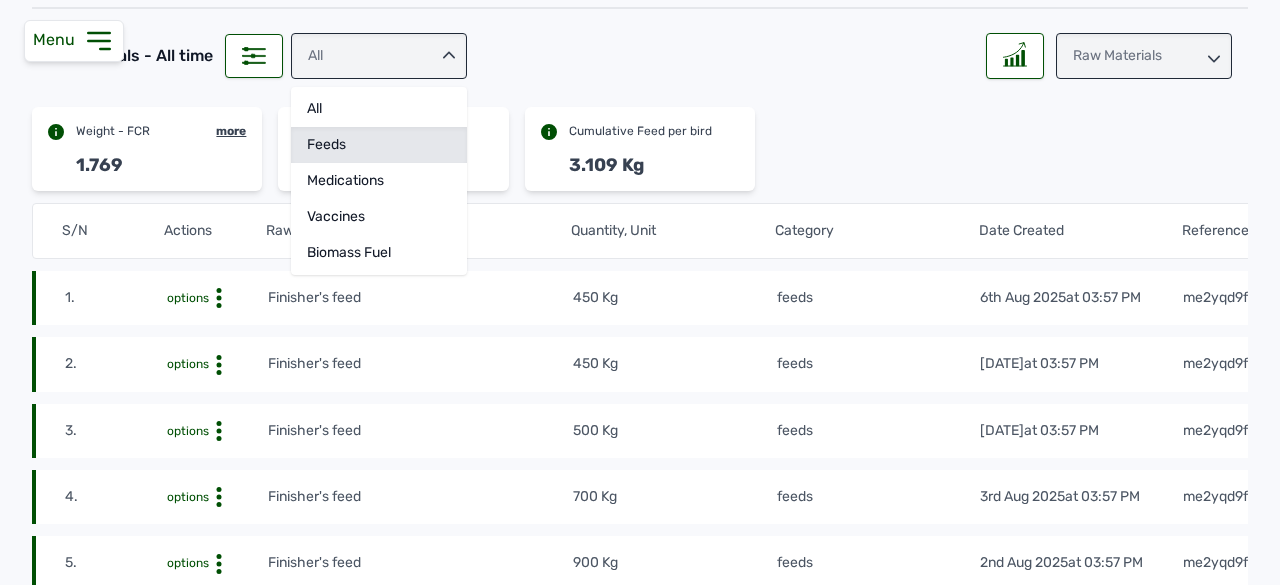 click on "feeds" 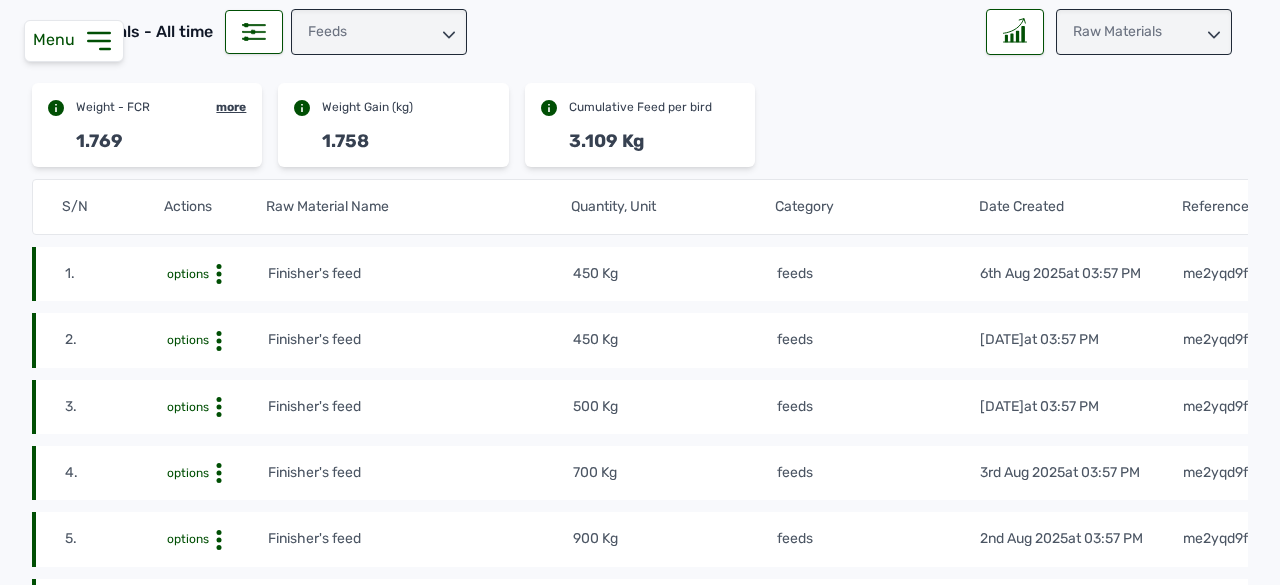 scroll, scrollTop: 0, scrollLeft: 0, axis: both 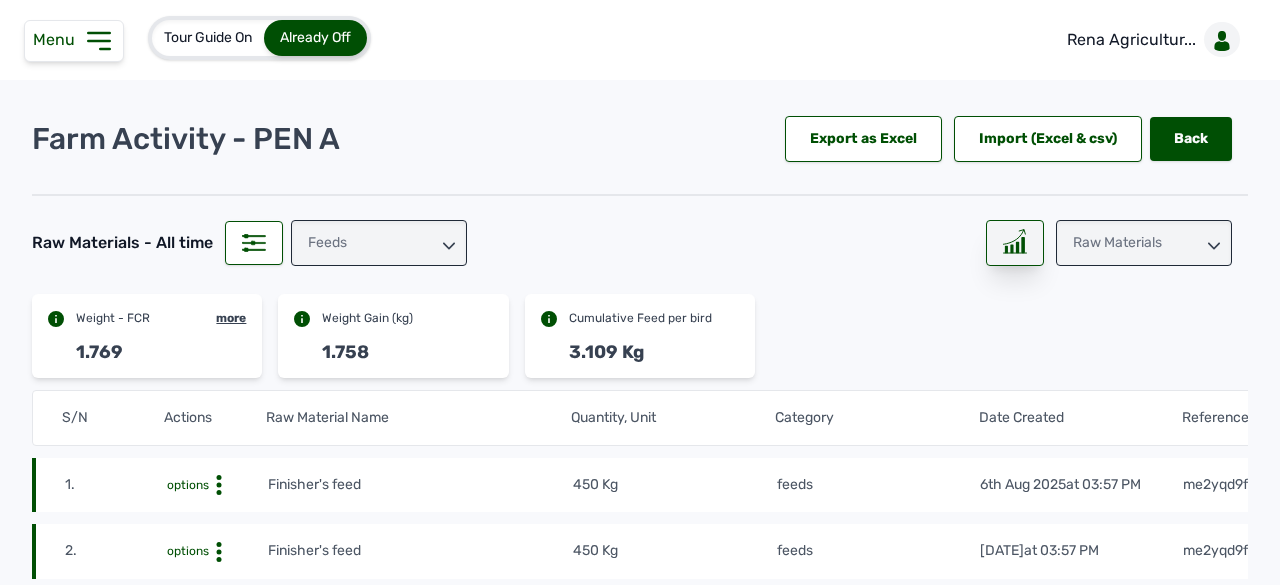 click 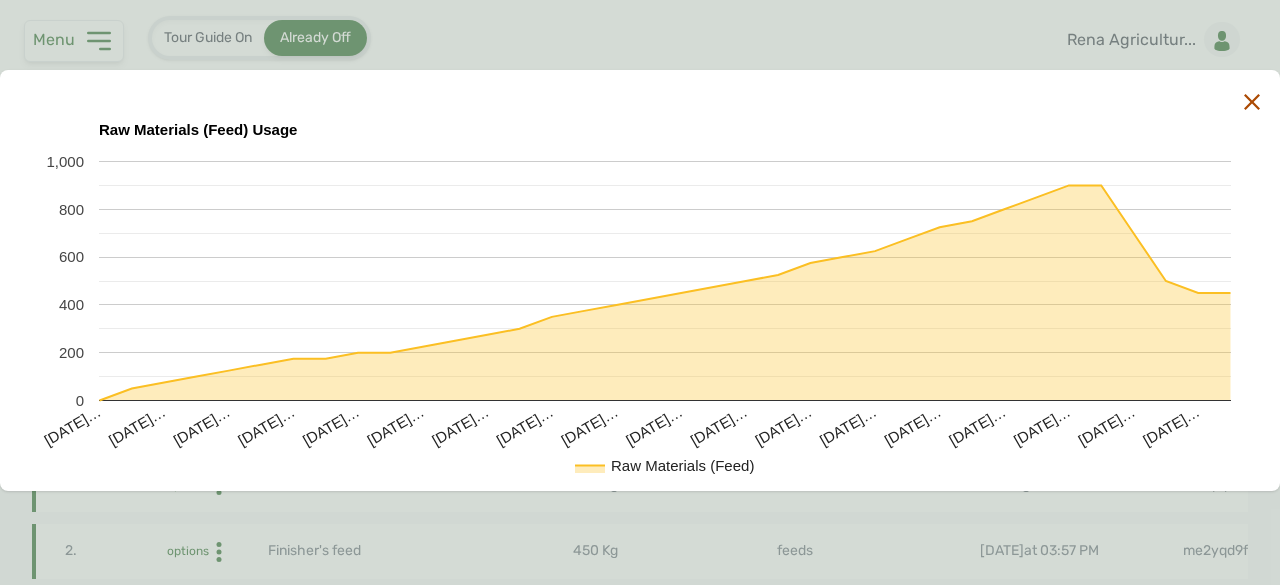 click 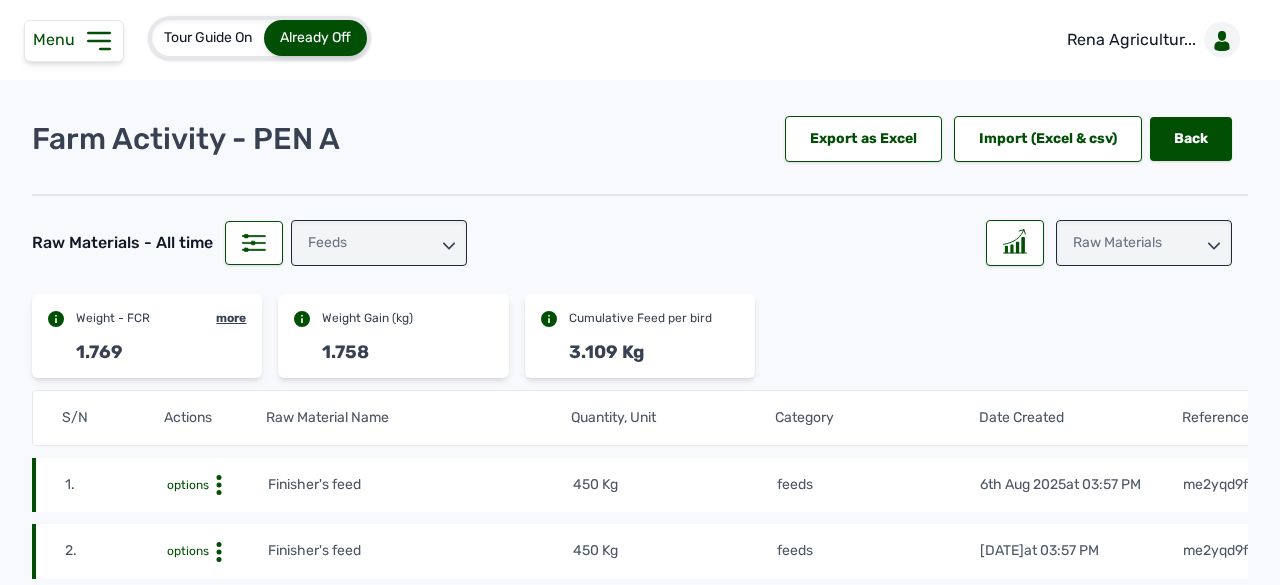 click on "feeds" at bounding box center [379, 243] 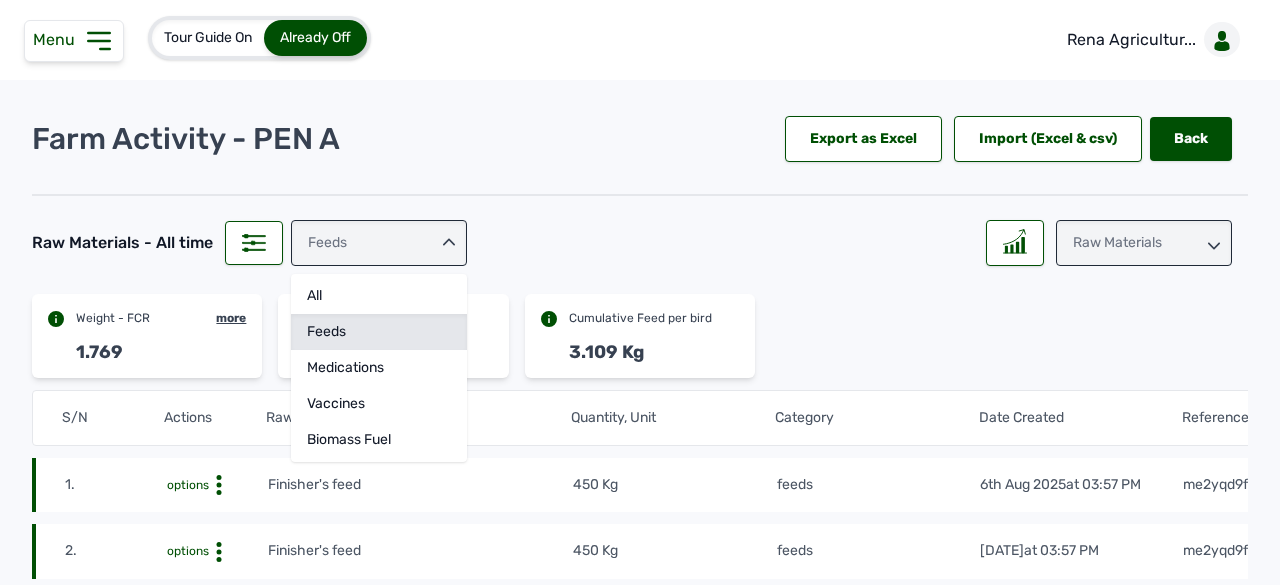 click on "feeds" 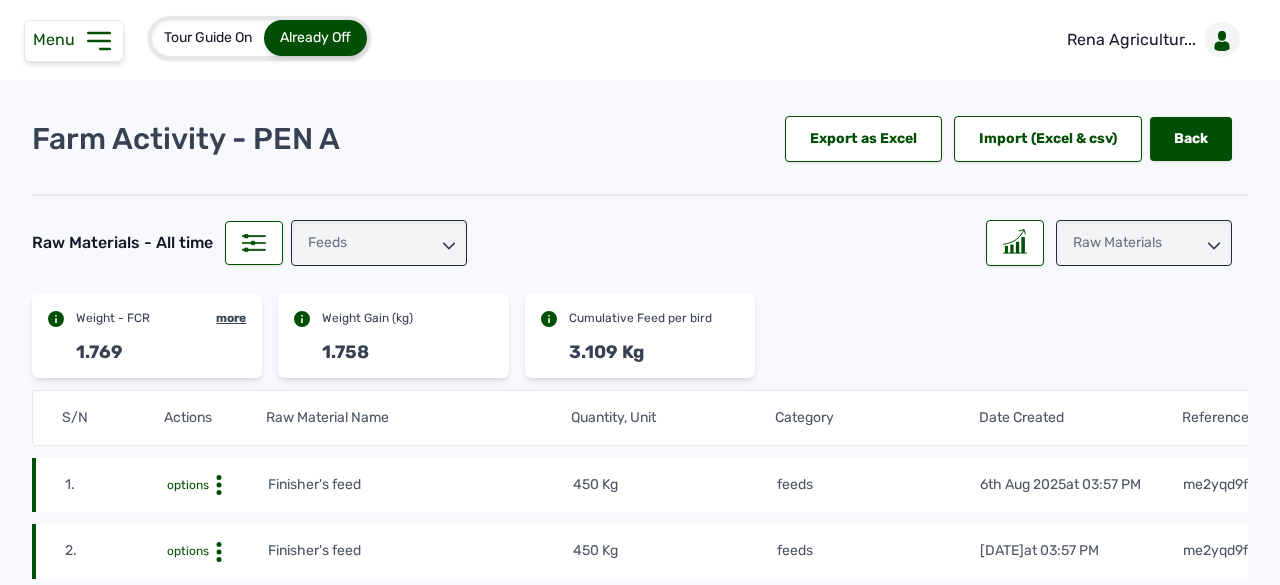 click on "feeds" at bounding box center (379, 243) 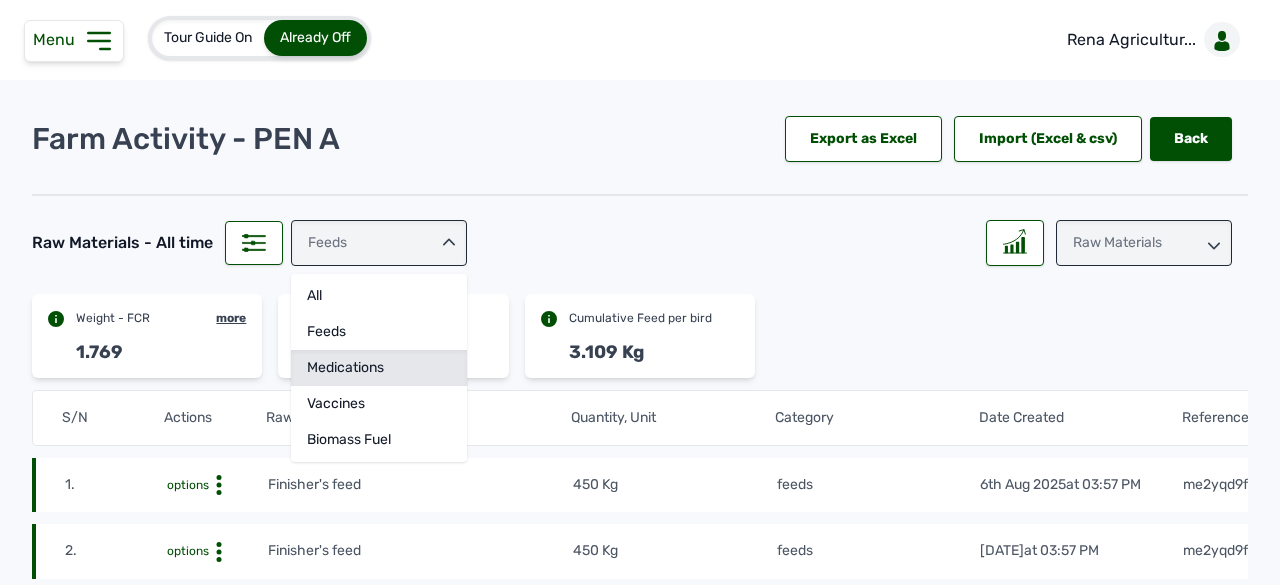 click on "medications" 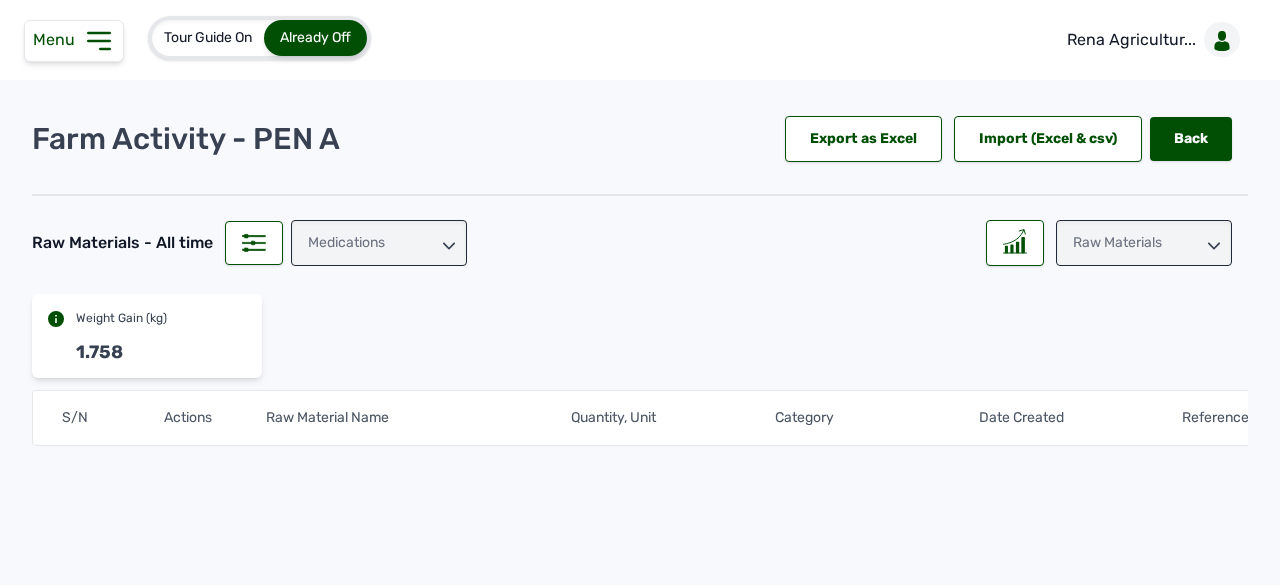 click on "medications" at bounding box center (379, 243) 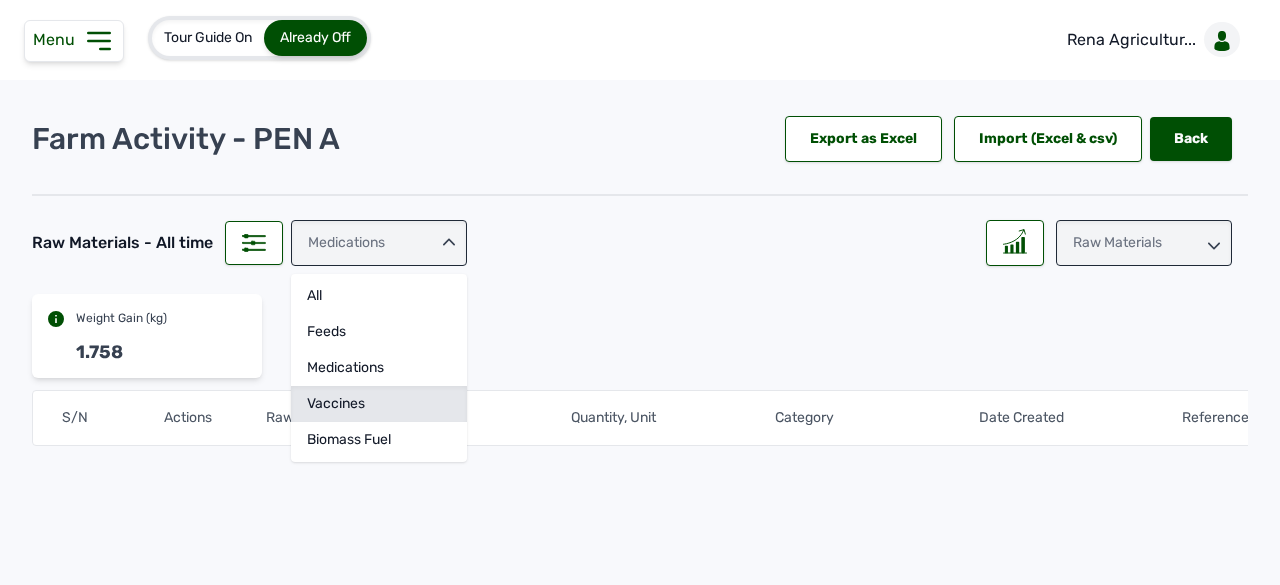 click on "vaccines" 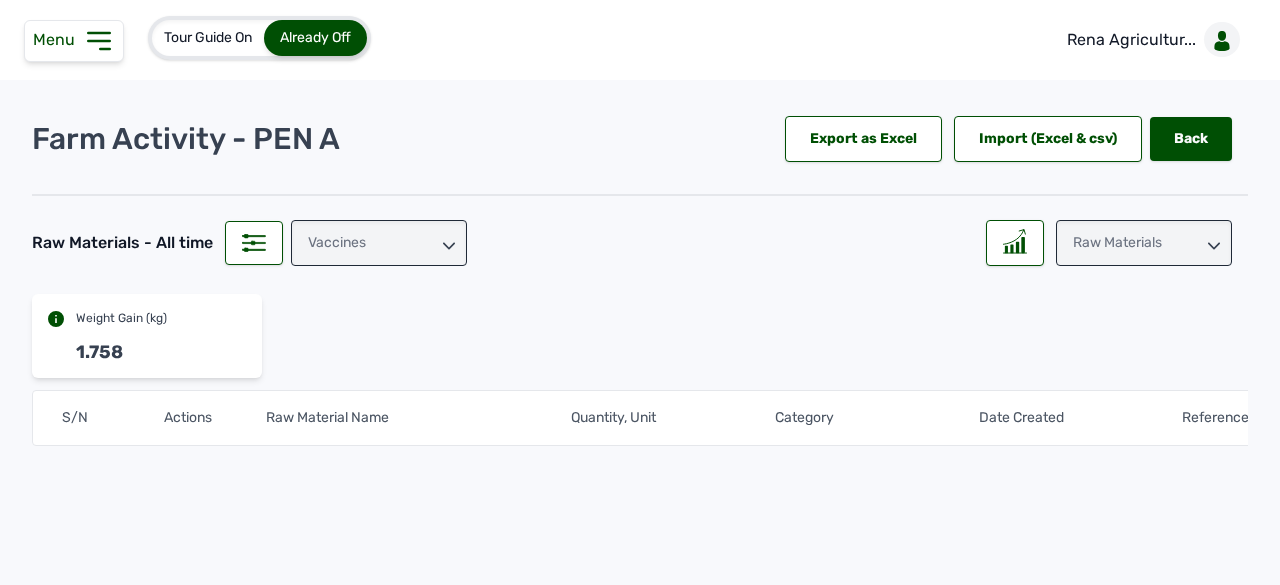 click on "vaccines" at bounding box center [379, 243] 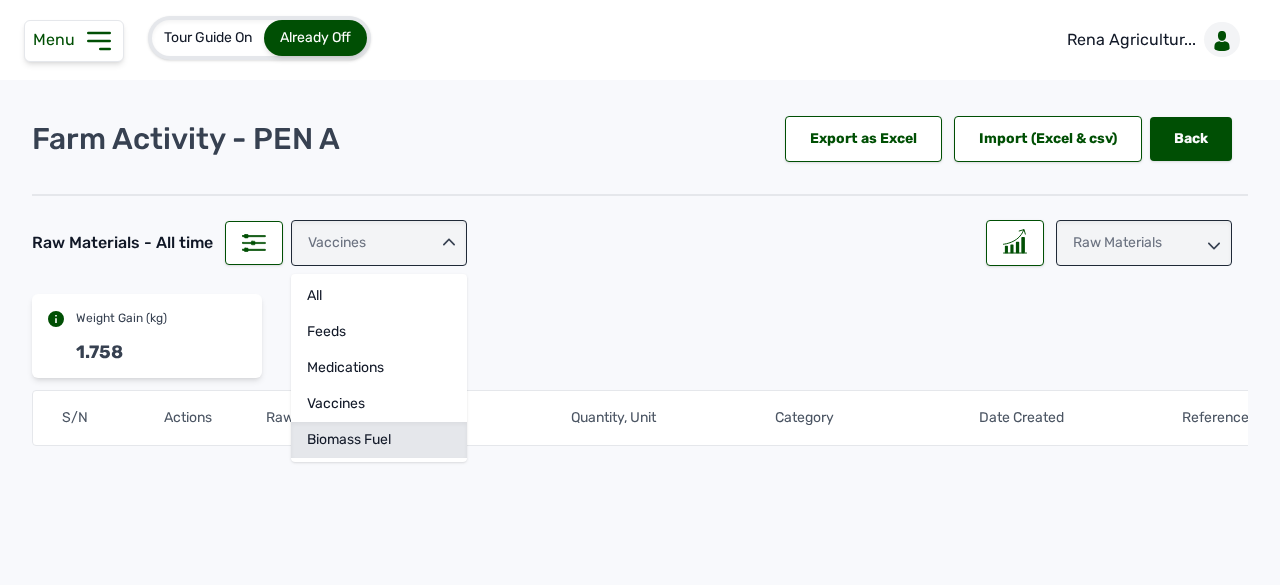 click on "Biomass Fuel" 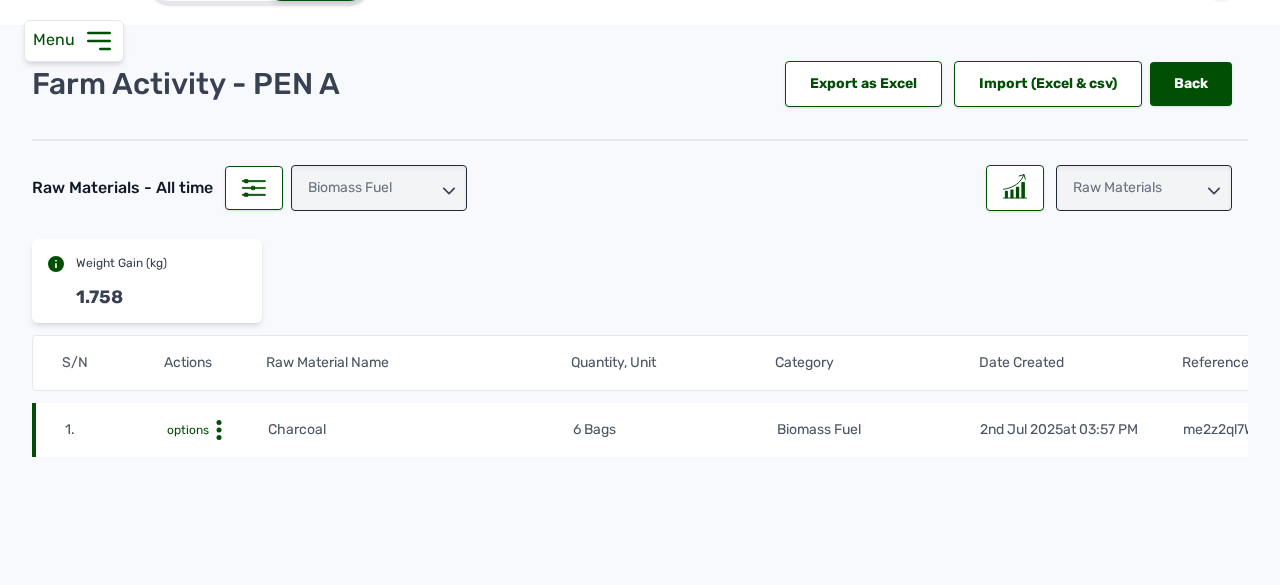 scroll, scrollTop: 54, scrollLeft: 0, axis: vertical 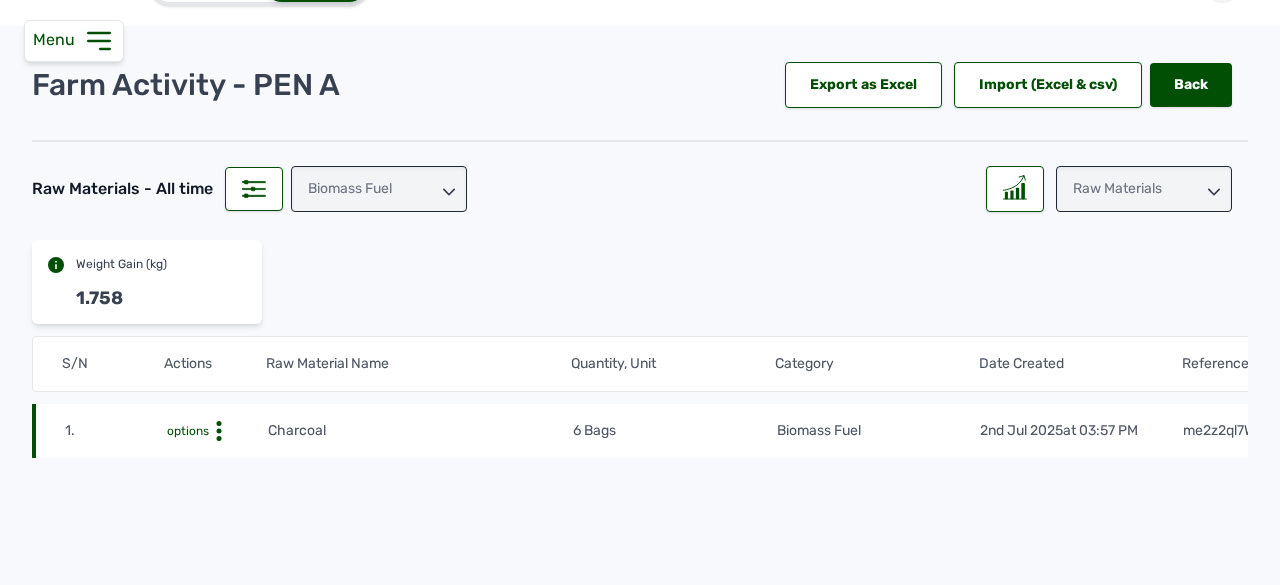 click on "Biomass Fuel" at bounding box center (379, 189) 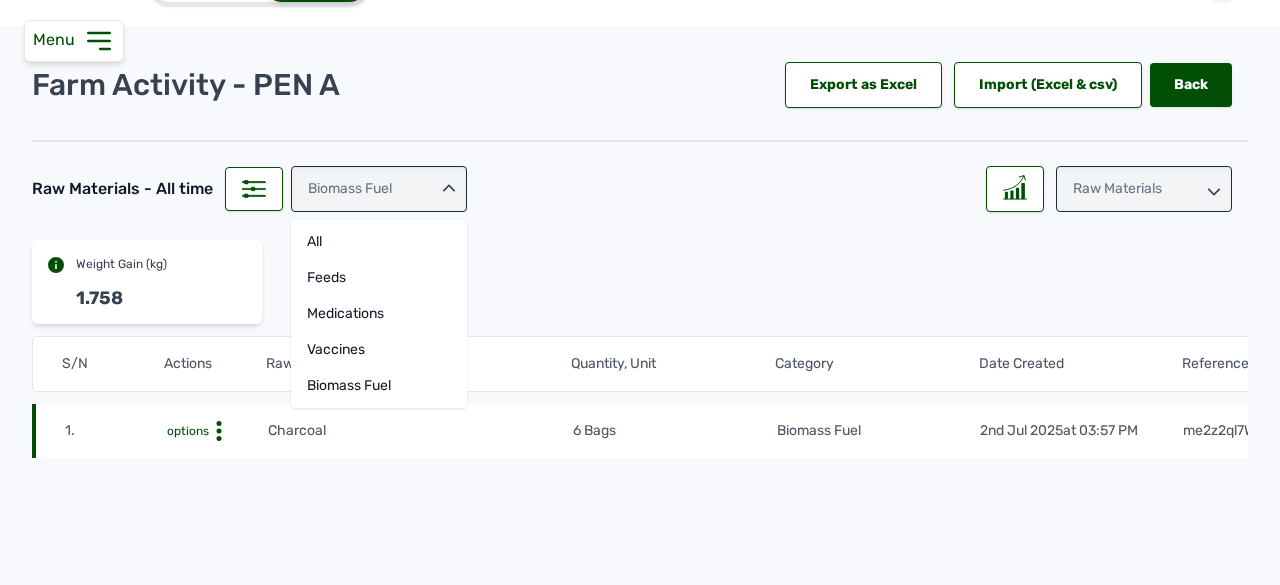 click on "Biomass Fuel" at bounding box center (379, 189) 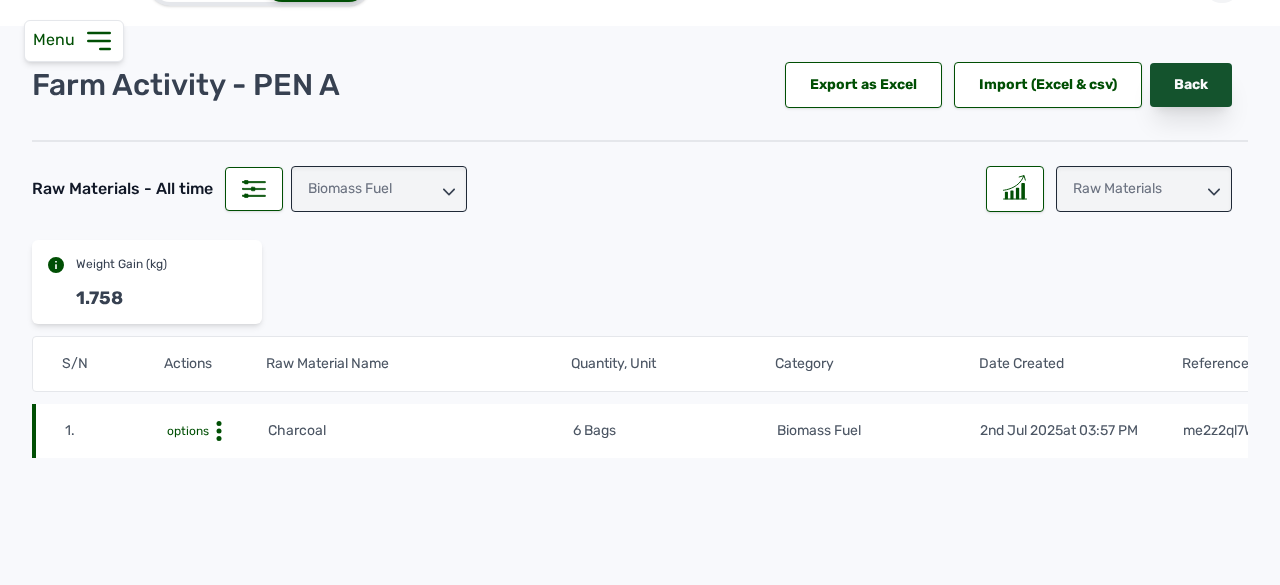 click on "Back" at bounding box center (1191, 85) 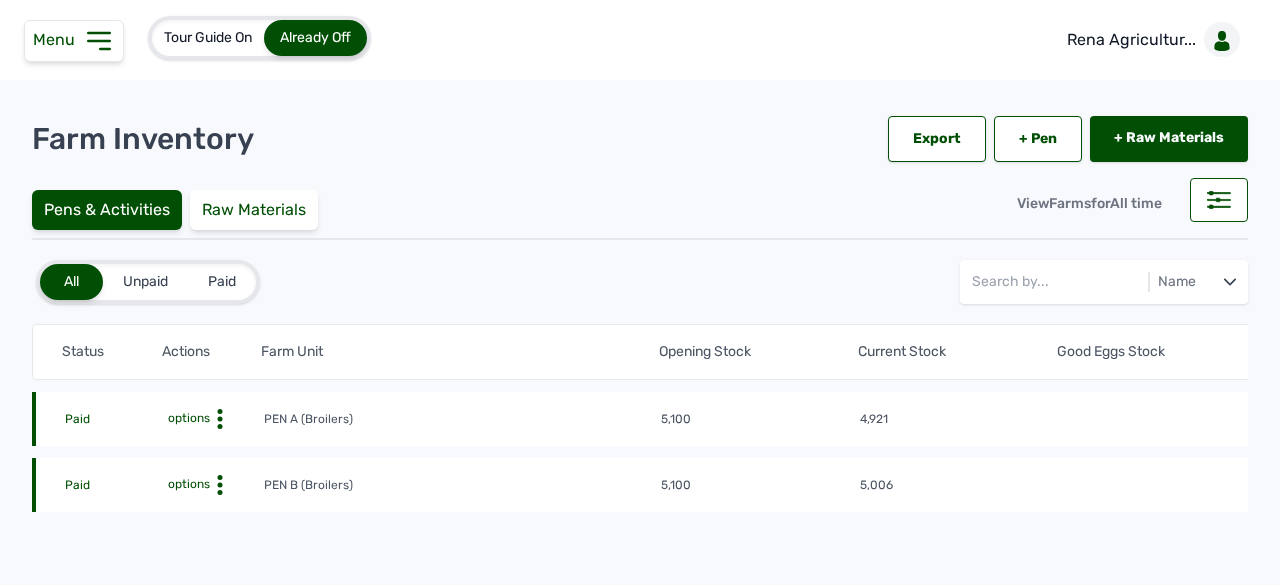 click on "options" at bounding box center [187, 418] 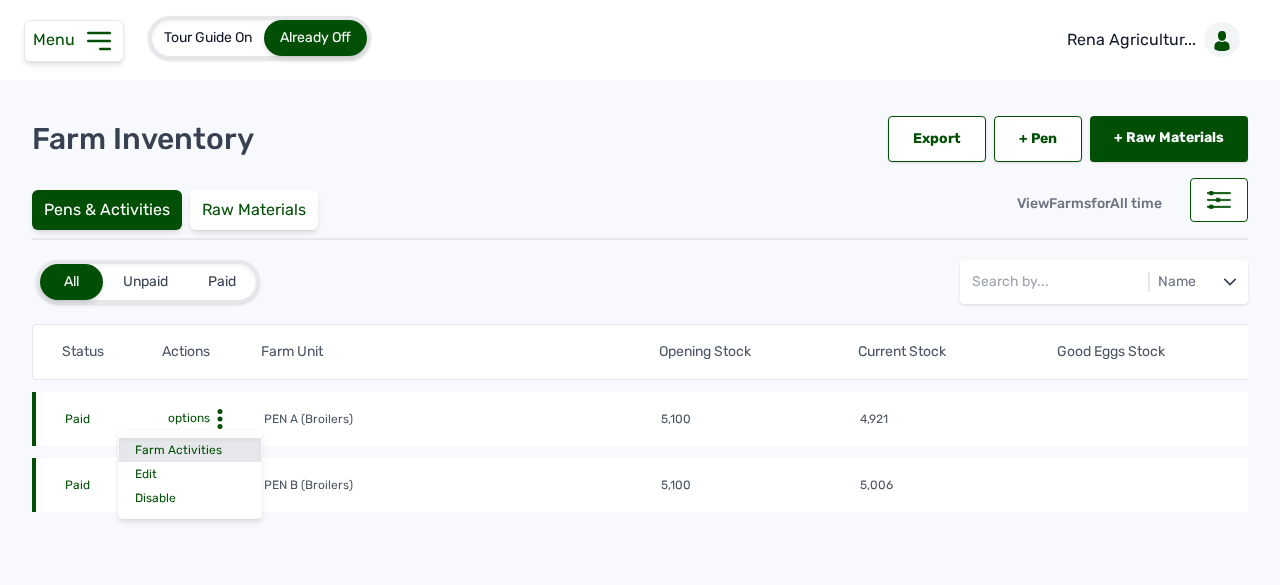 click on "Farm Activities" at bounding box center [190, 450] 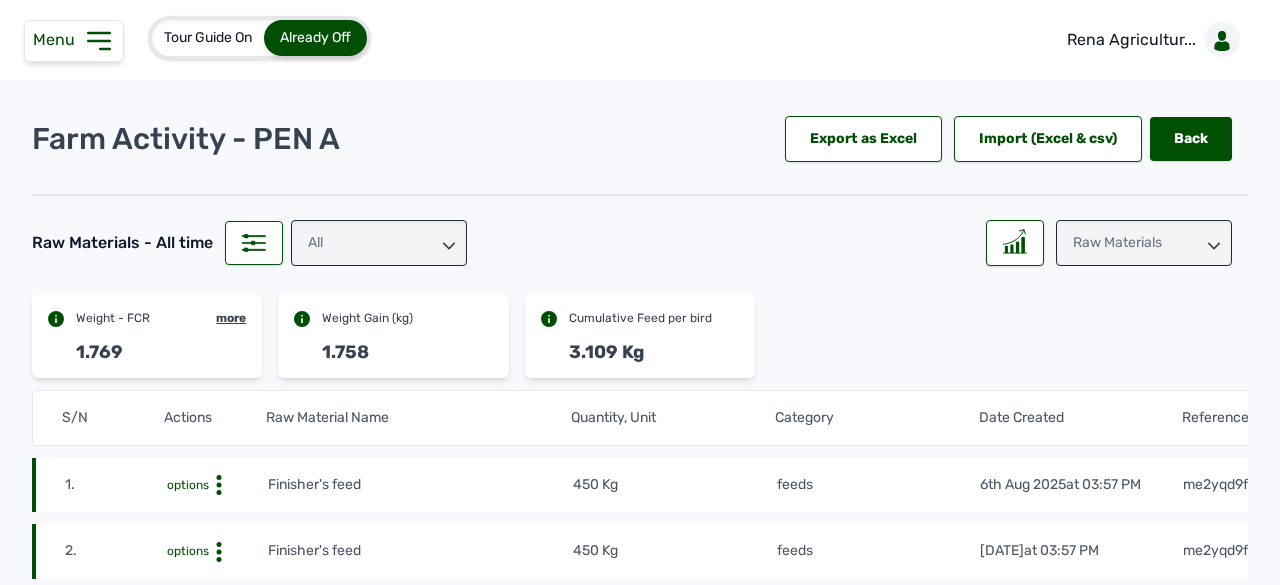 click on "All" at bounding box center (379, 243) 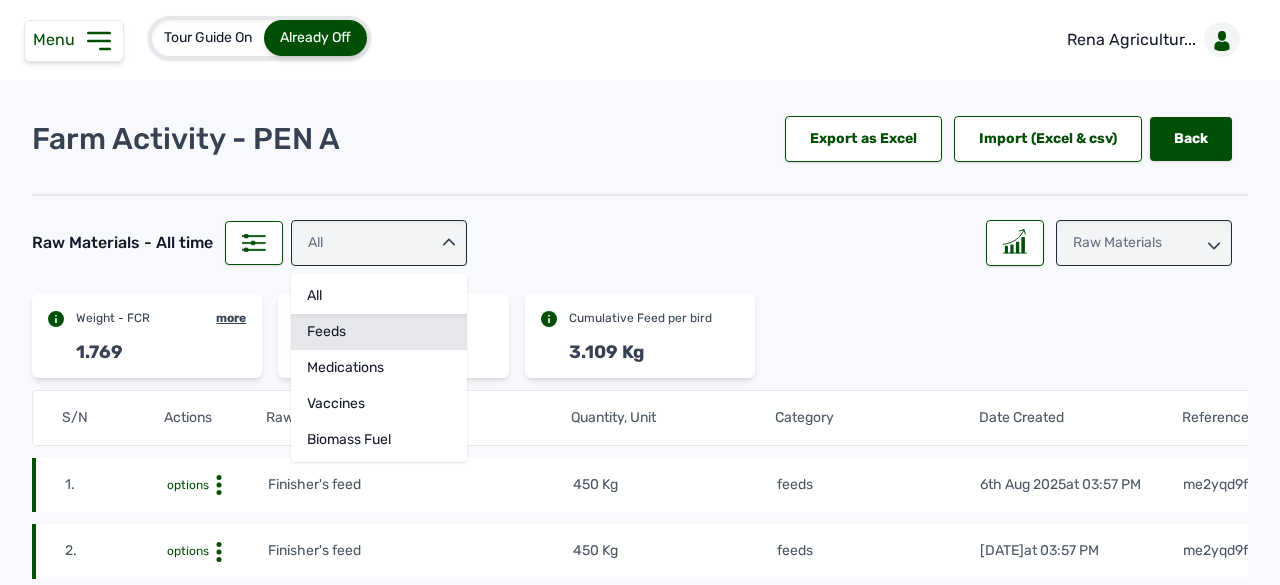 click on "feeds" 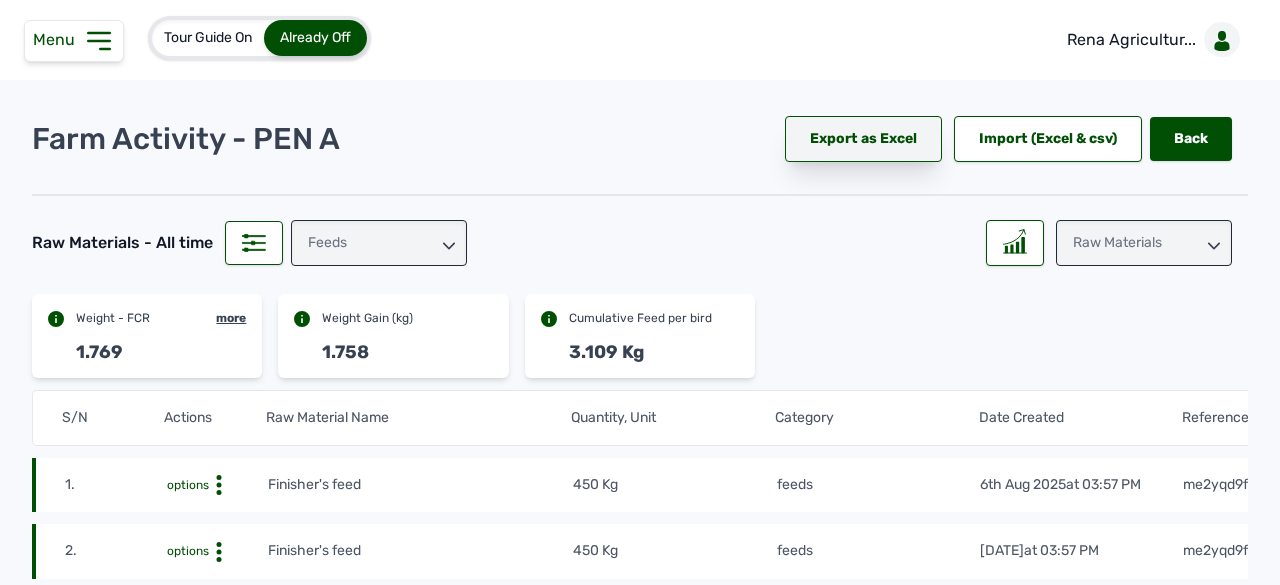 click on "Export as Excel" at bounding box center [863, 139] 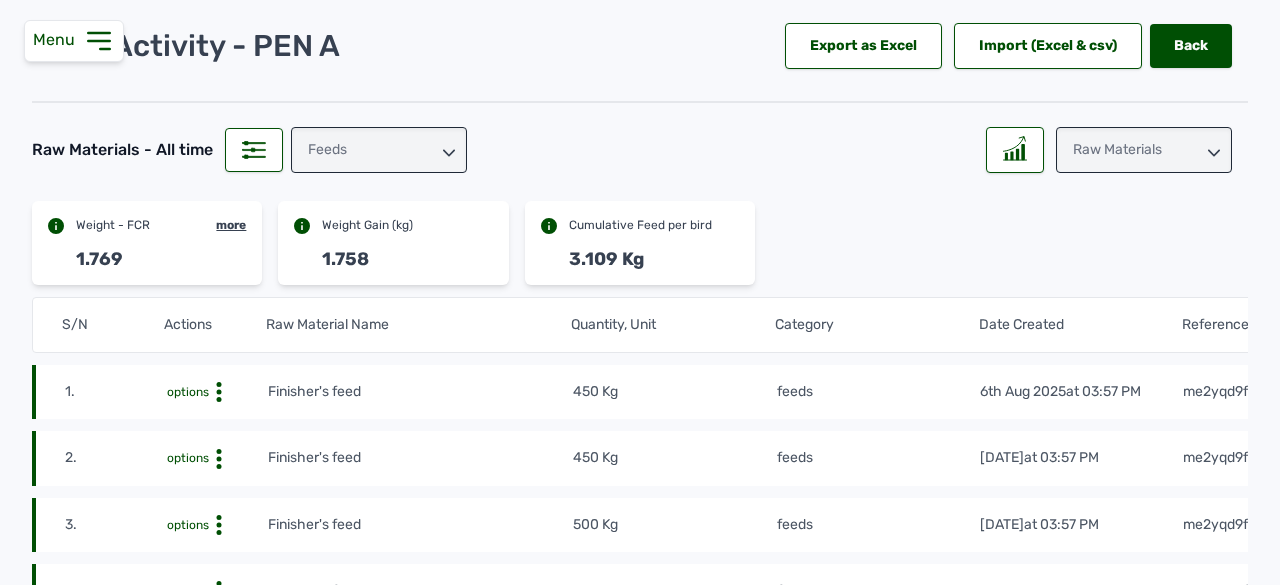 scroll, scrollTop: 91, scrollLeft: 0, axis: vertical 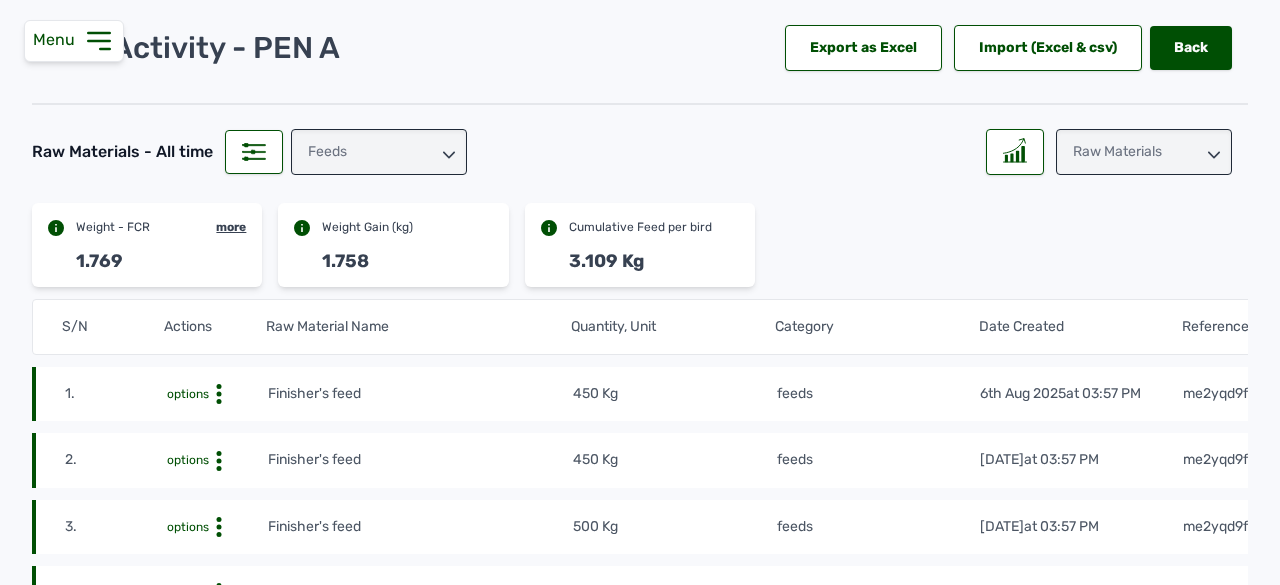 click on "Weight - FCR more 1.769 Weight Gain (kg) 1.758 Cumulative Feed per bird 3.109 Kg" at bounding box center (640, 245) 